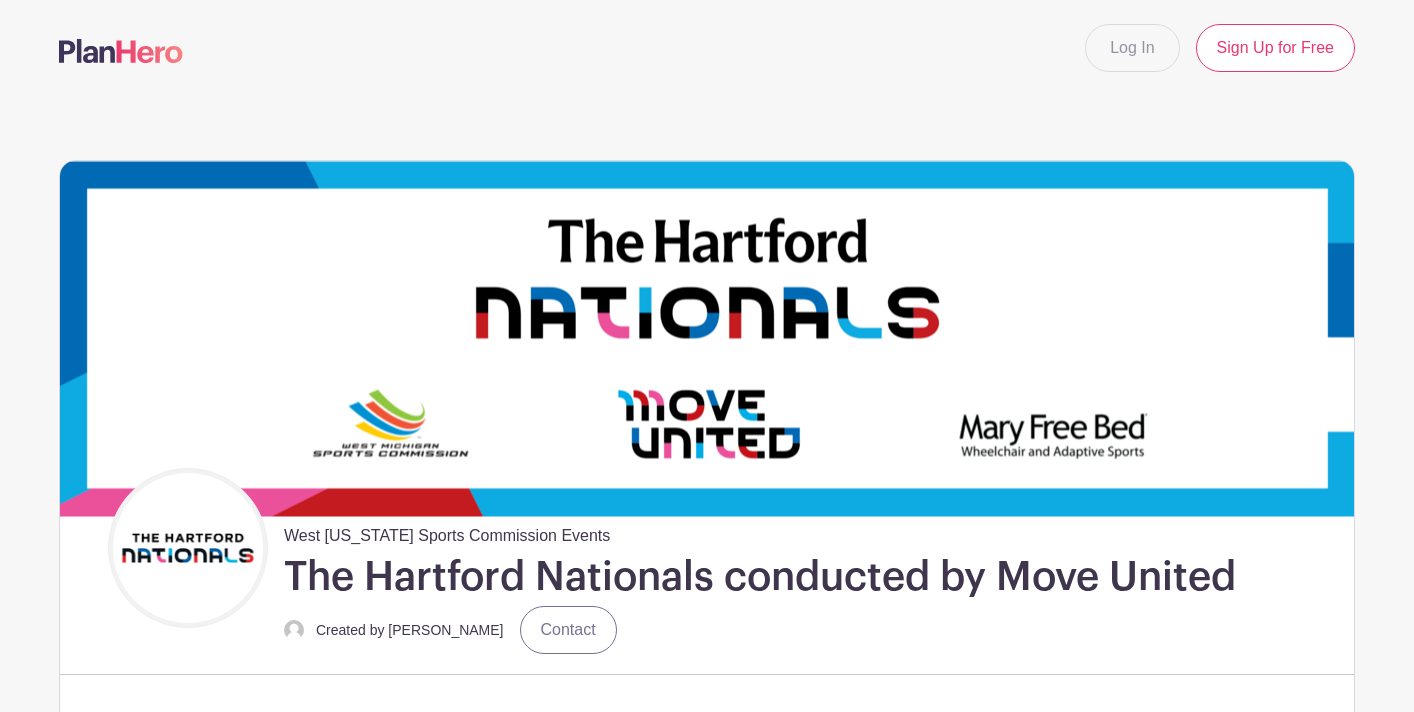 scroll, scrollTop: 0, scrollLeft: 0, axis: both 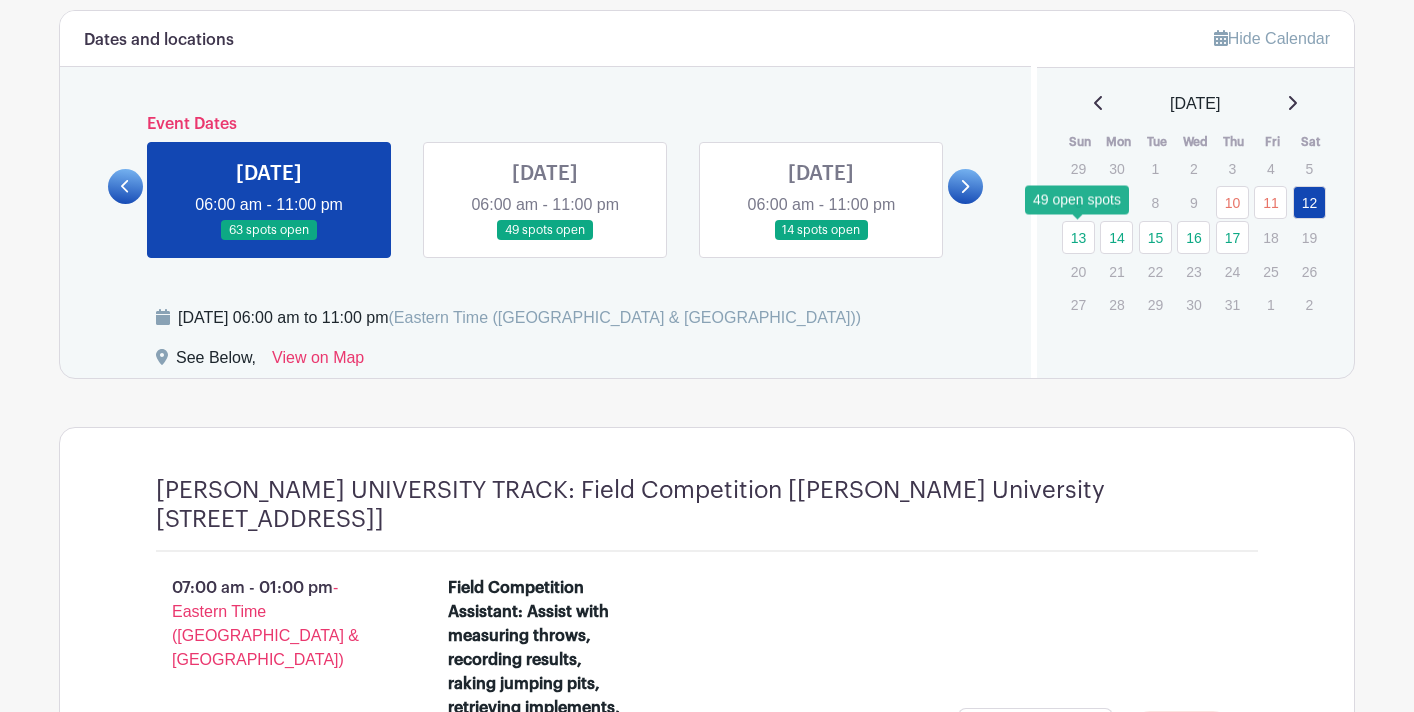 click on "13" at bounding box center (1078, 237) 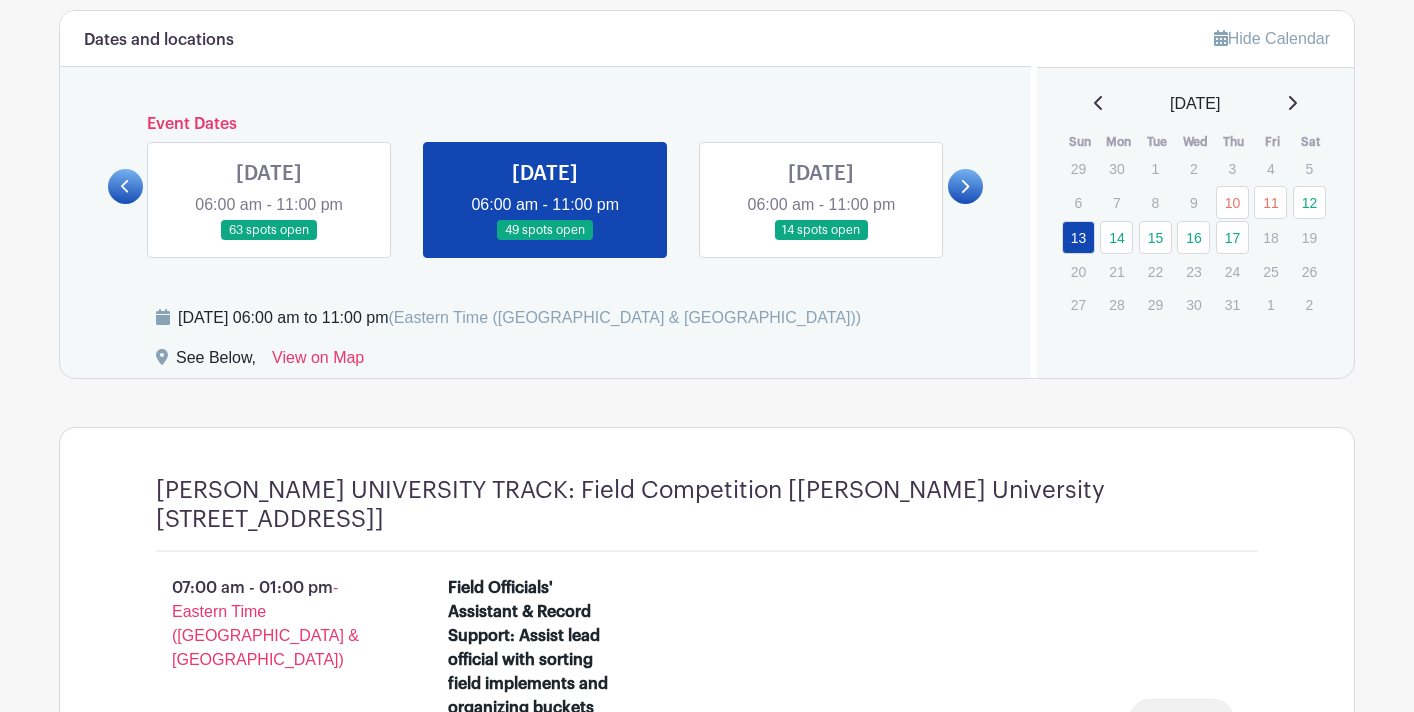 click on "Log In
Sign Up for Free
West [US_STATE] Sports Commission Events
The Hartford Nationals conducted by Move United
Created by [PERSON_NAME]
Contact
Welcome to The Hartford Nationals!
PLEASE READ ALL INFORMATION BEFORE PROCEEDING!!! Hi everyone! Before Signing Up, Please Know the Following :" at bounding box center [707, 5454] 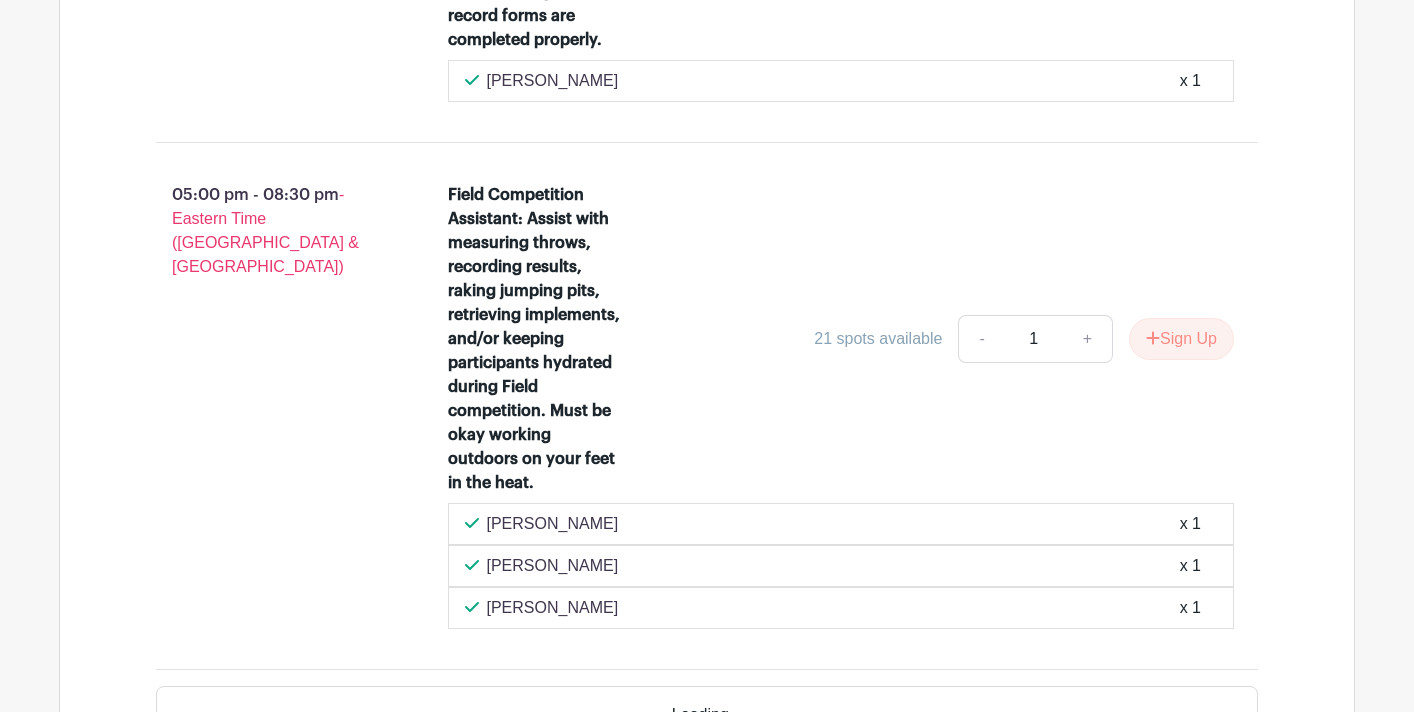 scroll, scrollTop: 3400, scrollLeft: 0, axis: vertical 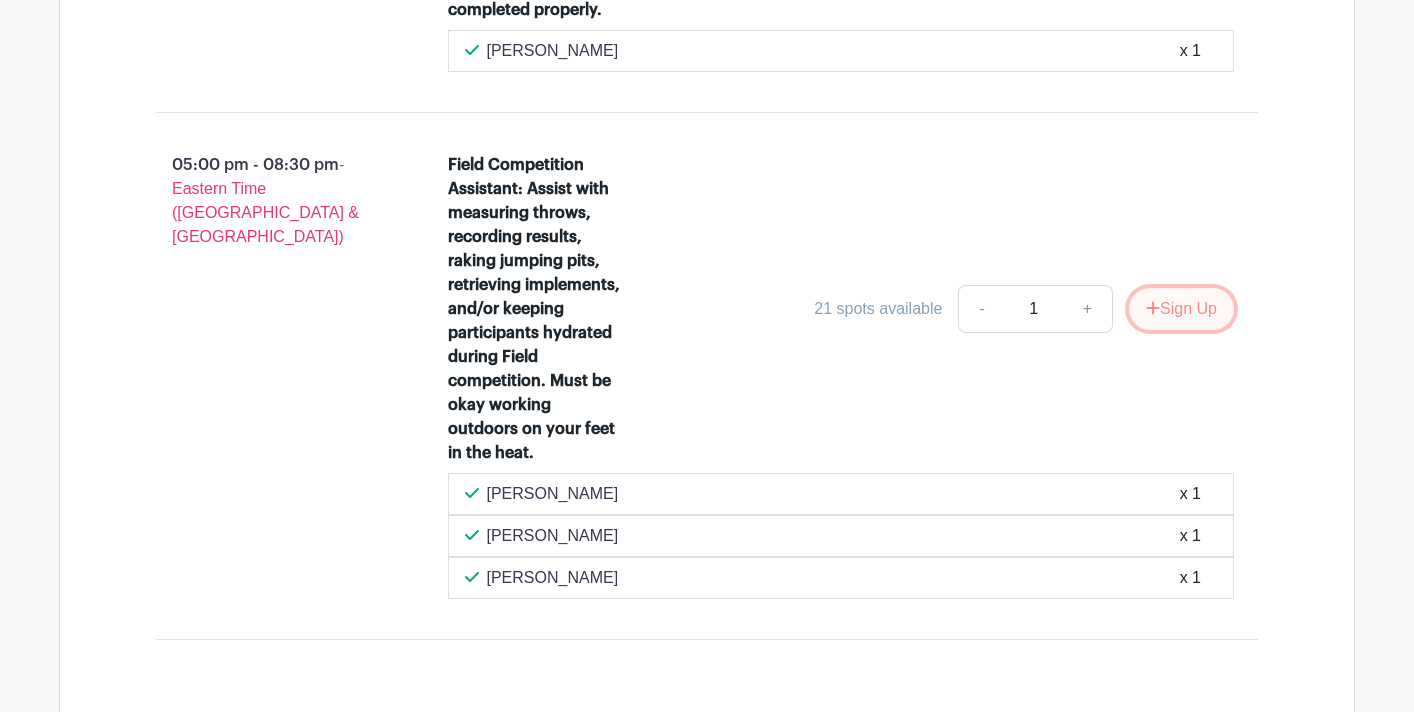 click on "Sign Up" at bounding box center [1181, 309] 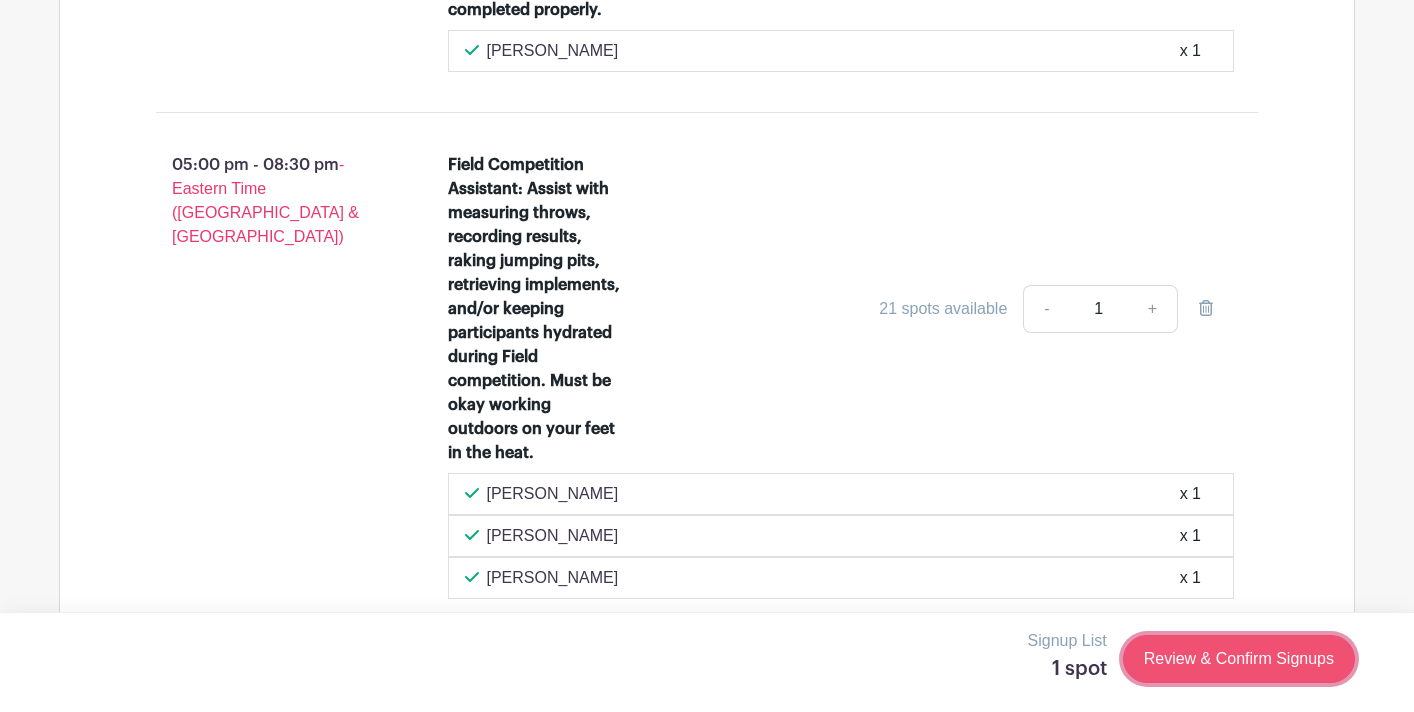 click on "Review & Confirm Signups" at bounding box center [1239, 659] 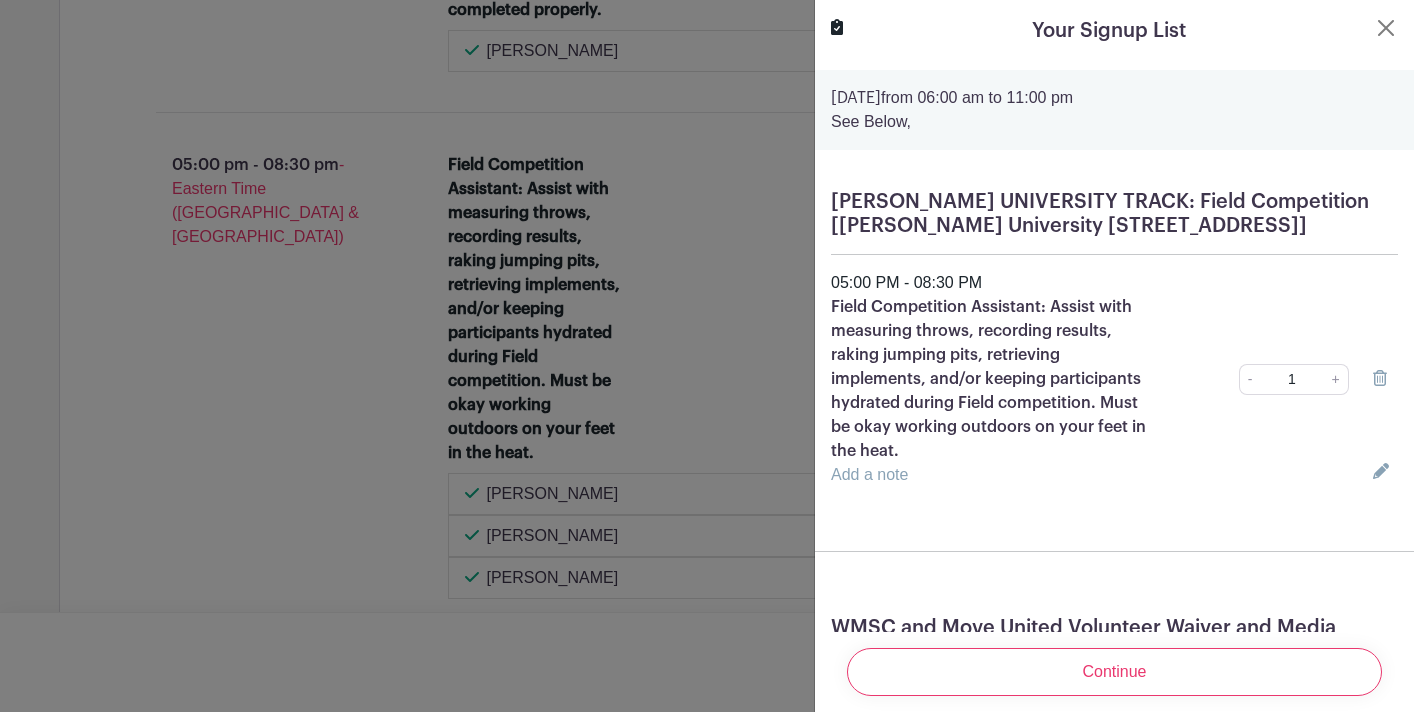 click on "[DATE] 06:00 am
to 11:00 pm
See Below,
[PERSON_NAME] UNIVERSITY TRACK: Field Competition [[PERSON_NAME] University [STREET_ADDRESS]]
05:00 PM -
08:30 PM
Field Competition Assistant: Assist with measuring throws, recording results, raking jumping pits, retrieving implements, and/or keeping participants hydrated during Field competition. Must be okay working outdoors on your feet in the heat.
-
1
+" at bounding box center (1114, 1099) 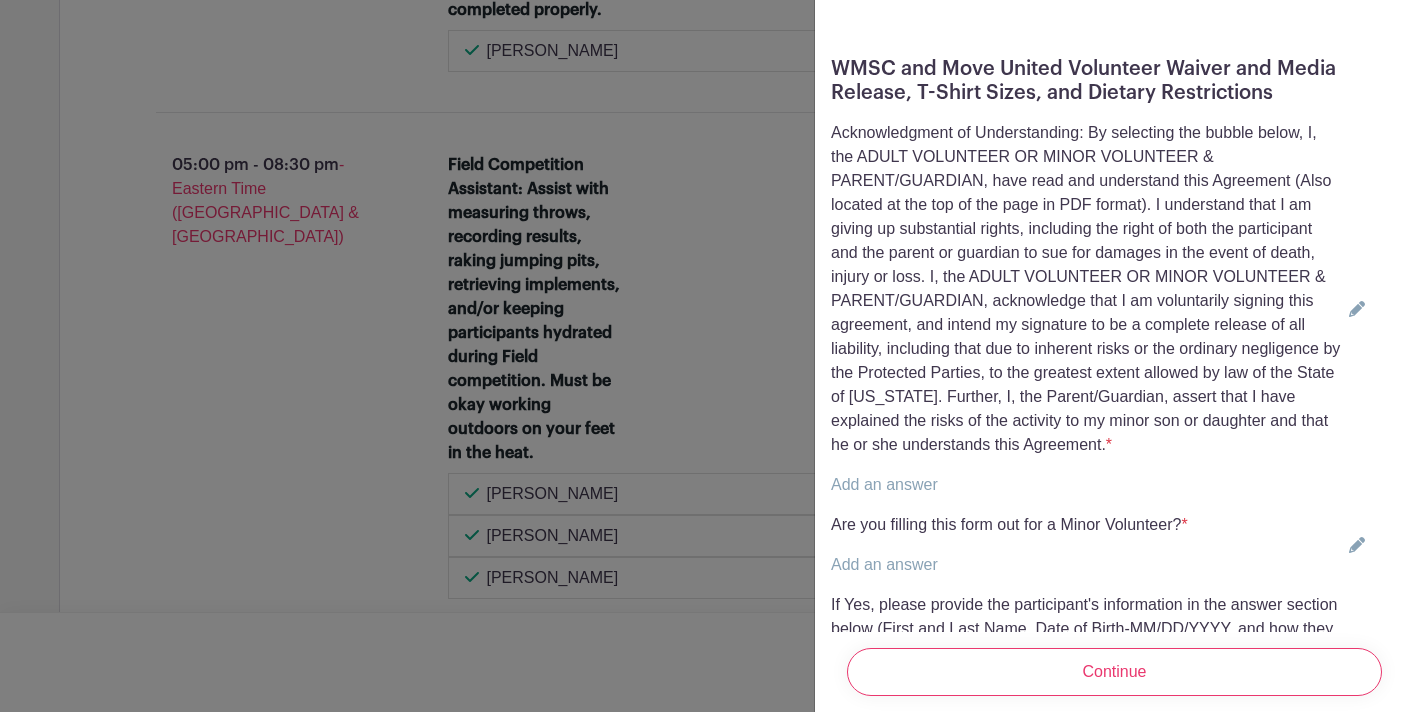 scroll, scrollTop: 560, scrollLeft: 0, axis: vertical 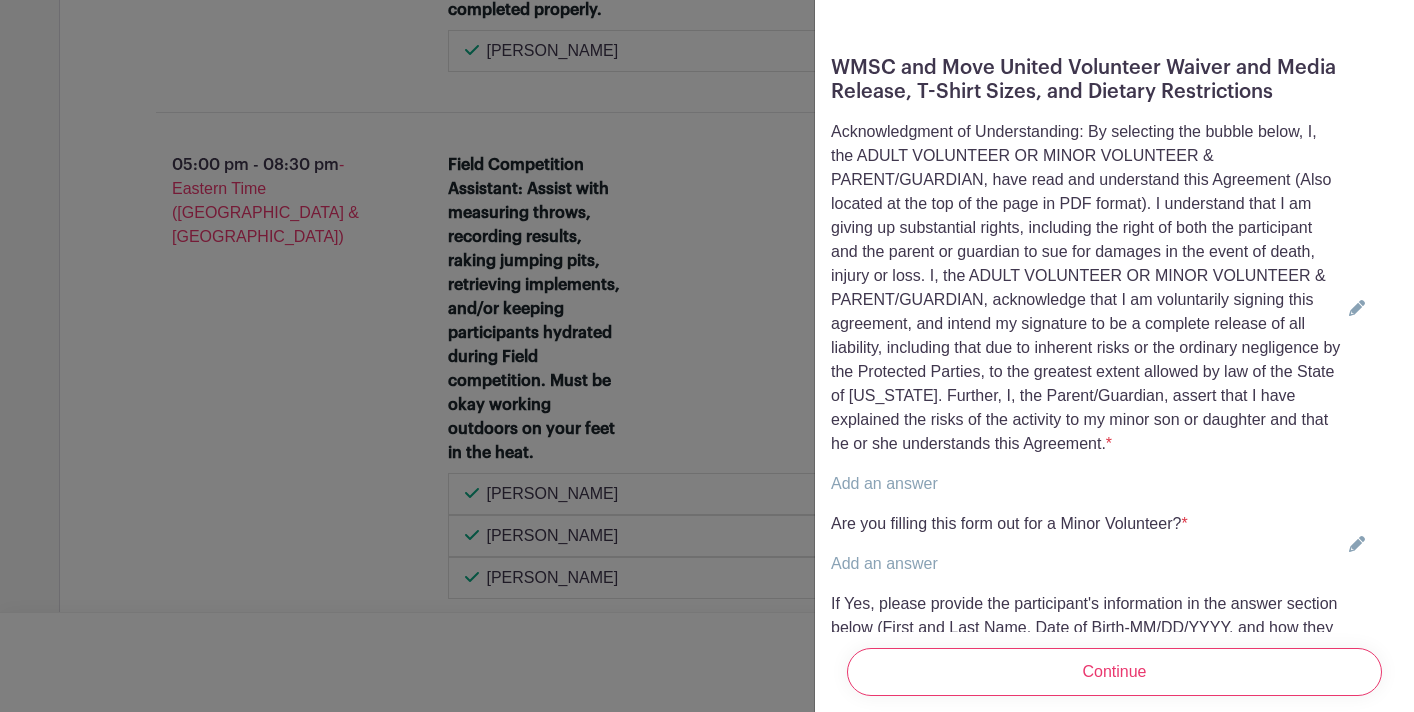 click on "Add an answer" at bounding box center (884, 483) 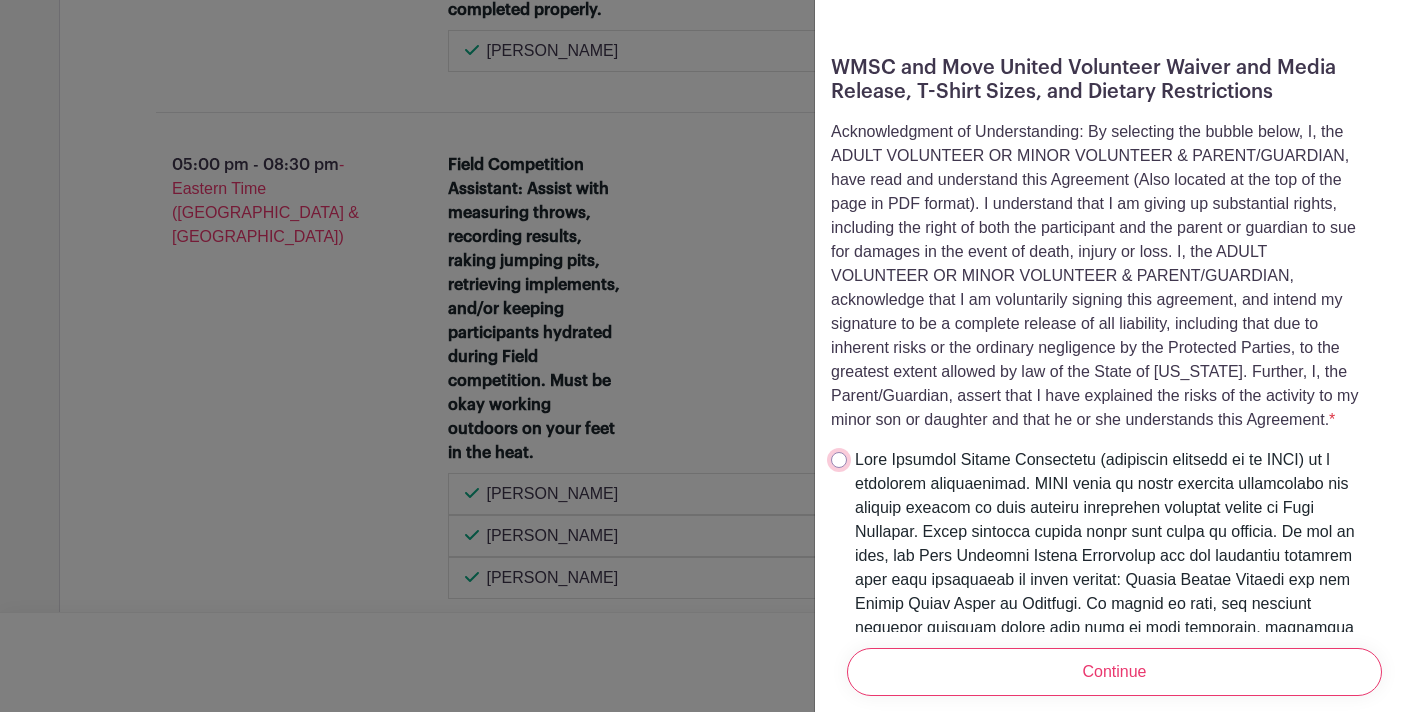 click at bounding box center [839, 460] 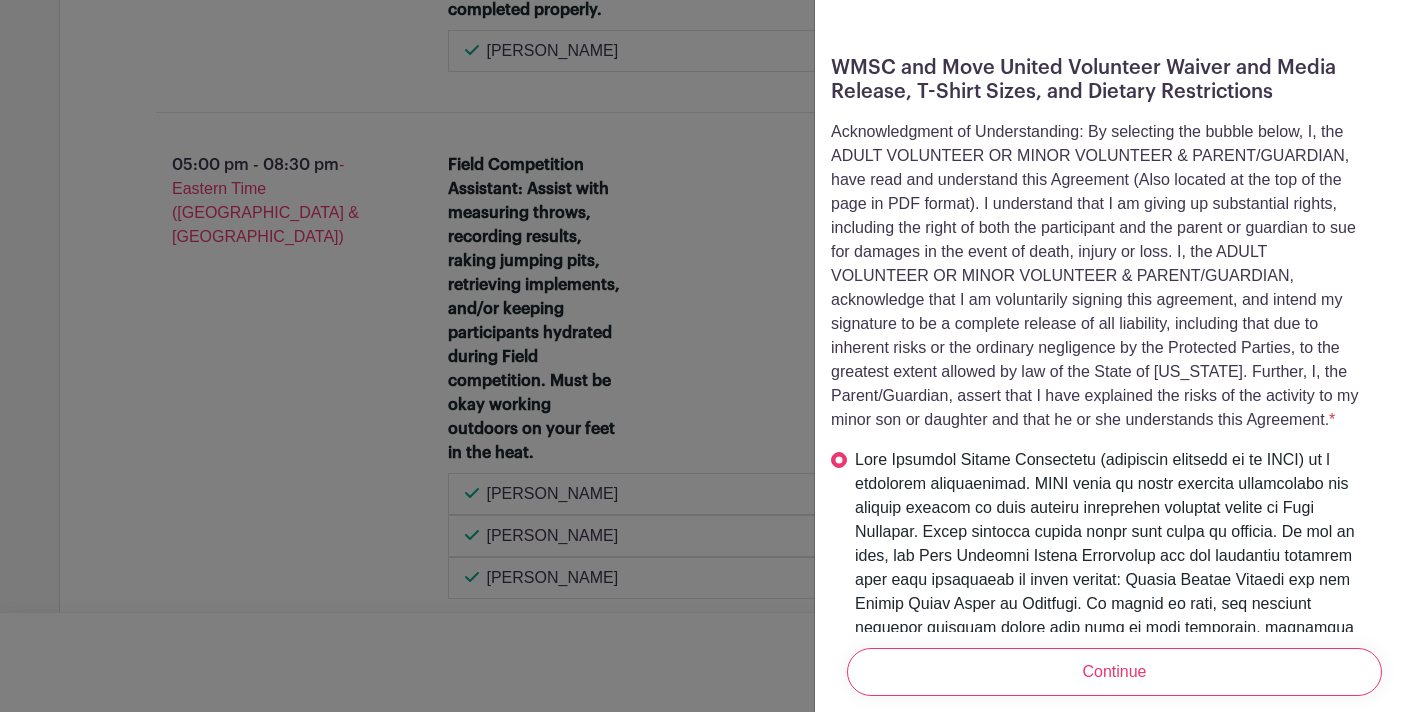 click on "Acknowledgment of Understanding: By selecting the bubble below, I, the ADULT VOLUNTEER OR MINOR VOLUNTEER & PARENT/GUARDIAN, have read and understand this Agreement (Also located at the top of the page in PDF format). I understand that I am giving up substantial rights, including the right of both the participant and the parent or guardian to sue for damages in the event of death, injury or loss. I, the ADULT VOLUNTEER OR MINOR VOLUNTEER & PARENT/GUARDIAN, acknowledge that I am voluntarily signing this agreement, and intend my signature to be a complete release of all liability, including that due to inherent risks or the ordinary negligence by the Protected Parties, to the greatest extent allowed by law of the State of [US_STATE]. Further, I, the Parent/Guardian, assert that I have explained the risks of the activity to my minor son or daughter and that he or she understands this Agreement.
*" at bounding box center [1114, 2253] 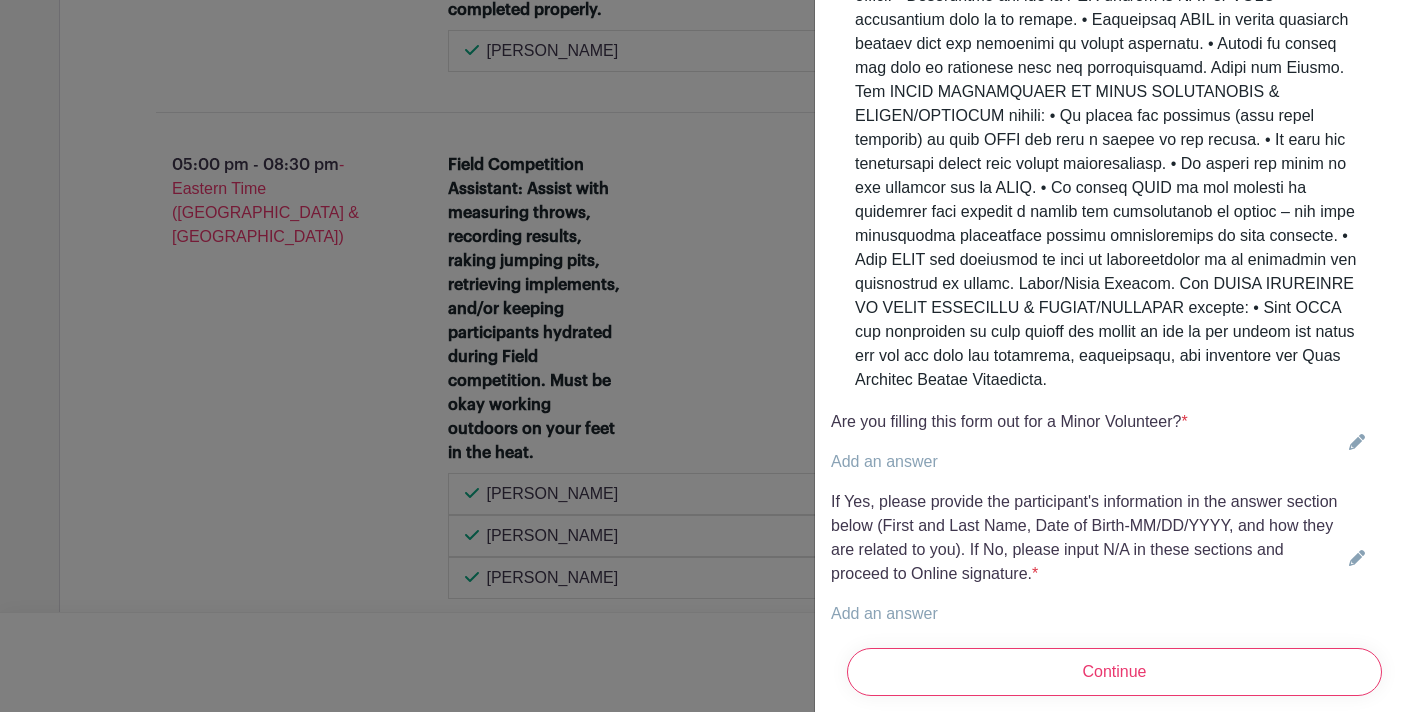 scroll, scrollTop: 4560, scrollLeft: 0, axis: vertical 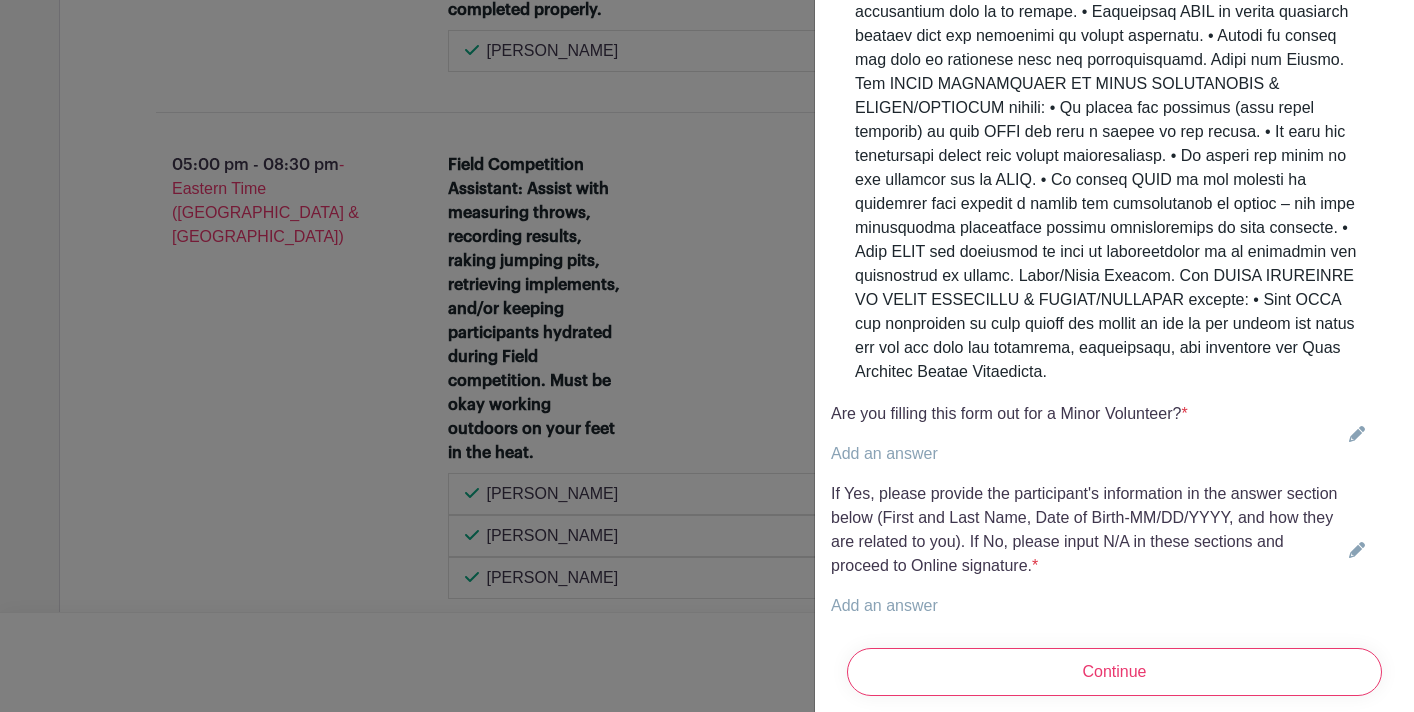 click on "Add an answer" at bounding box center [884, 453] 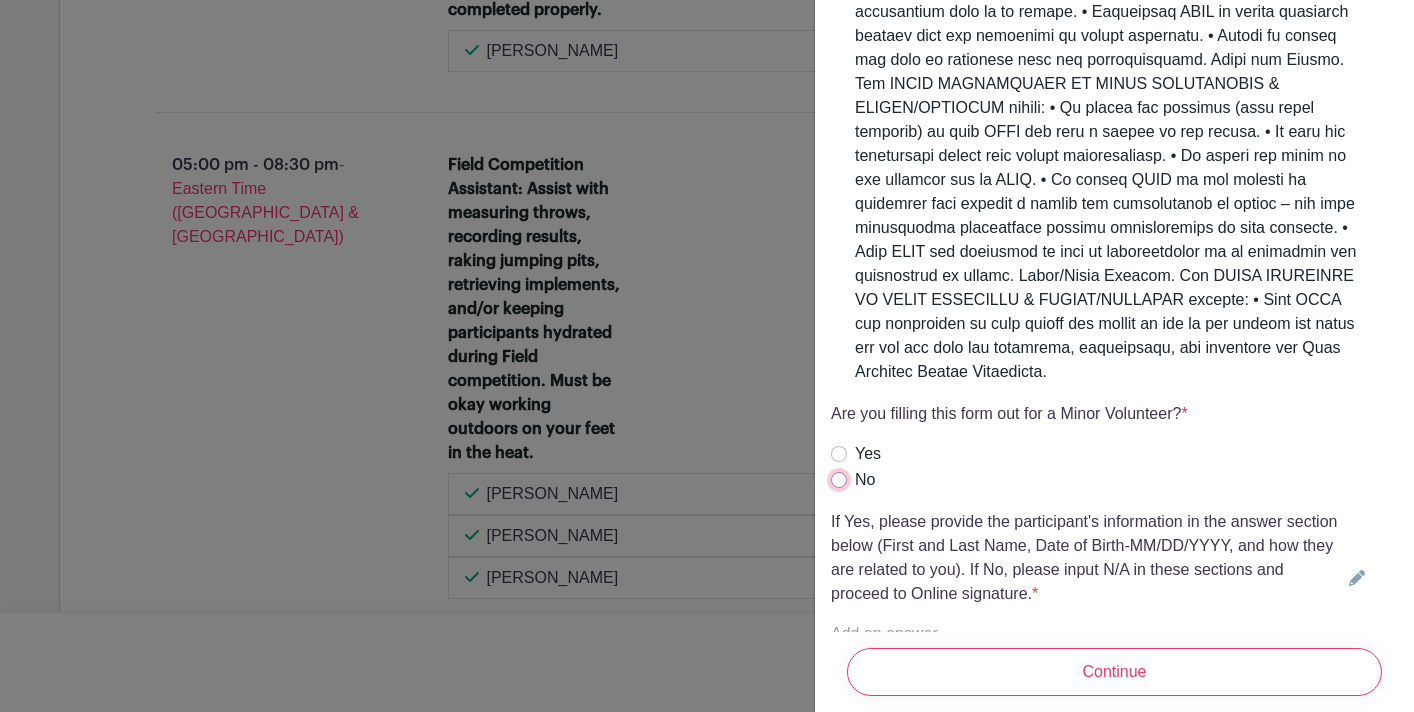 click on "No" at bounding box center (839, 480) 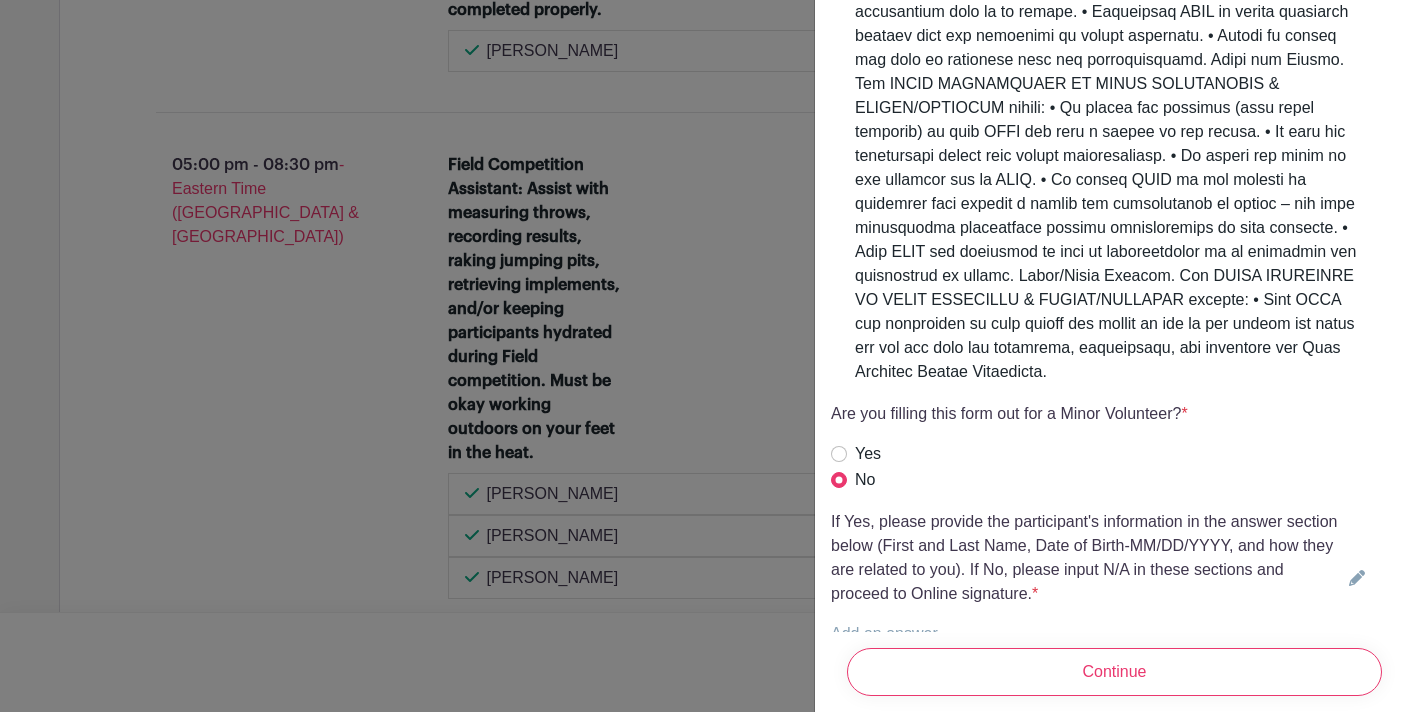 click on "Add an answer" at bounding box center (884, 633) 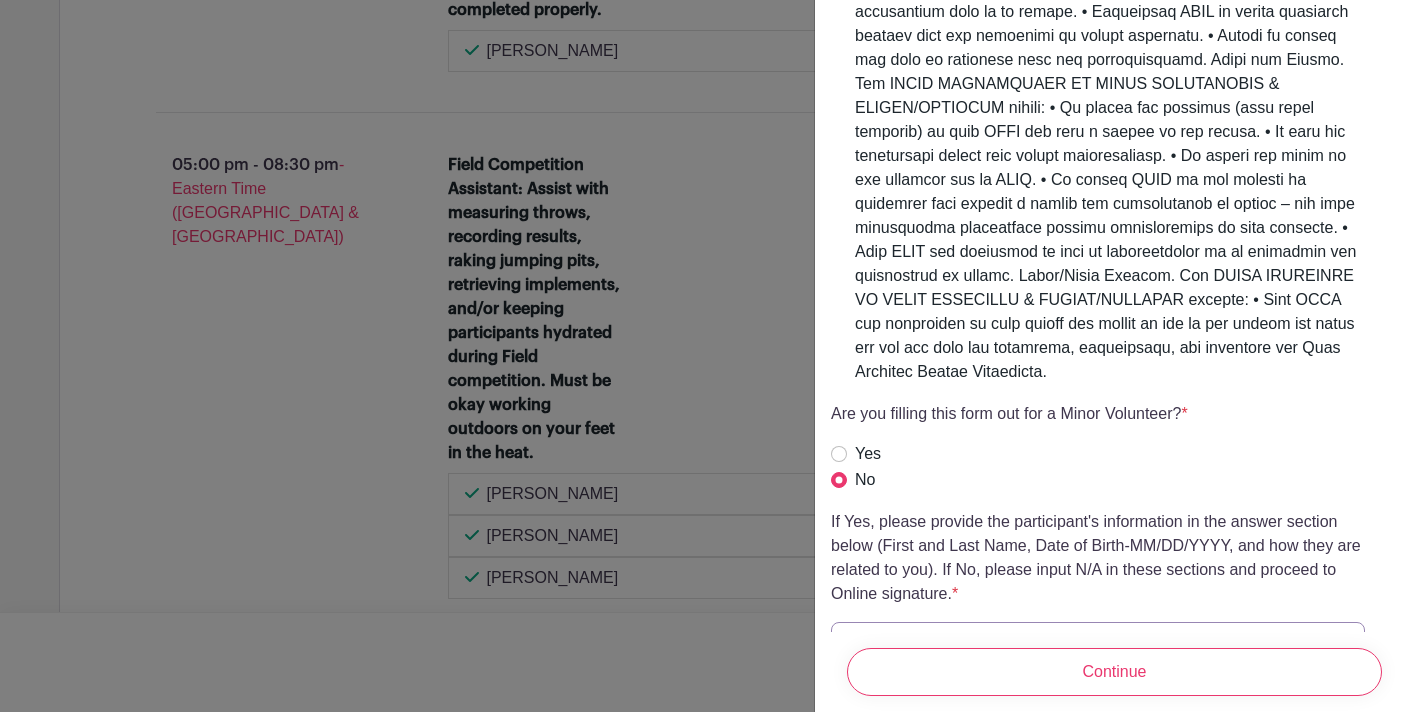 click at bounding box center (1098, 646) 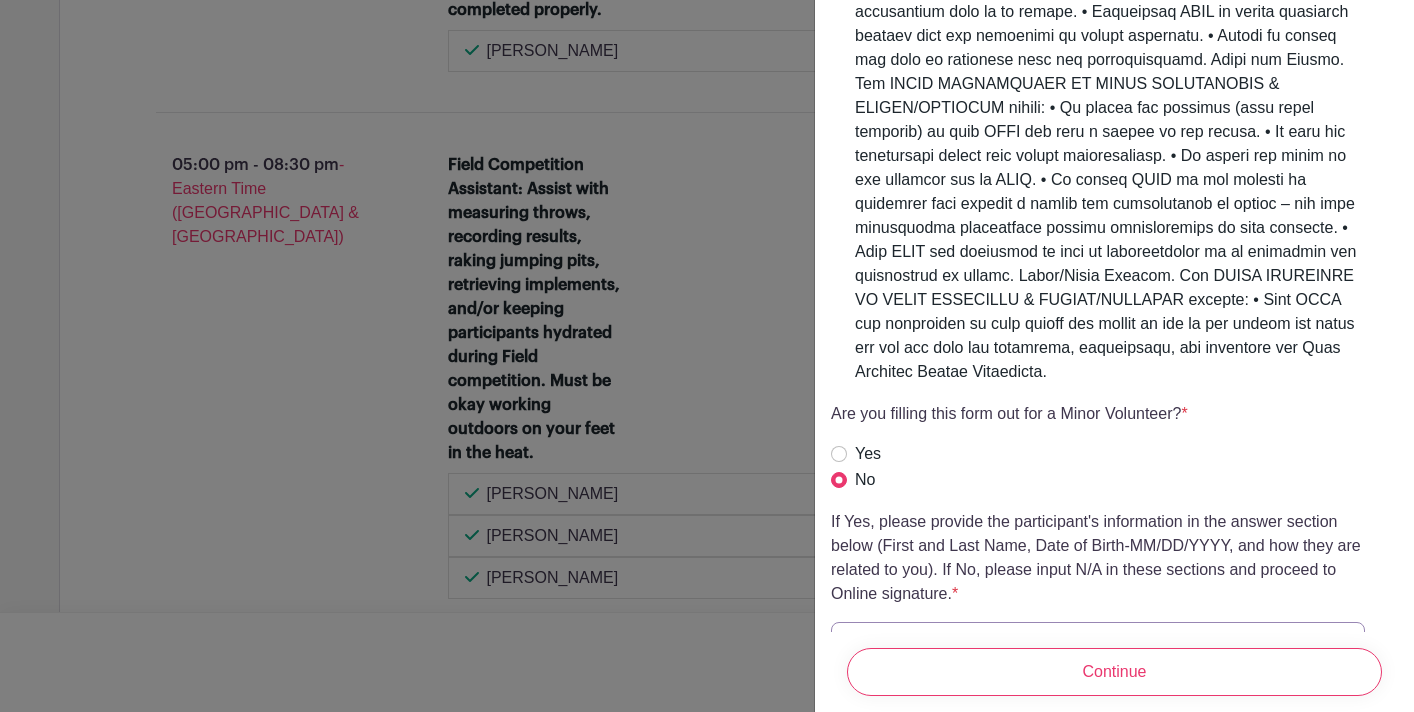 type on "N/A" 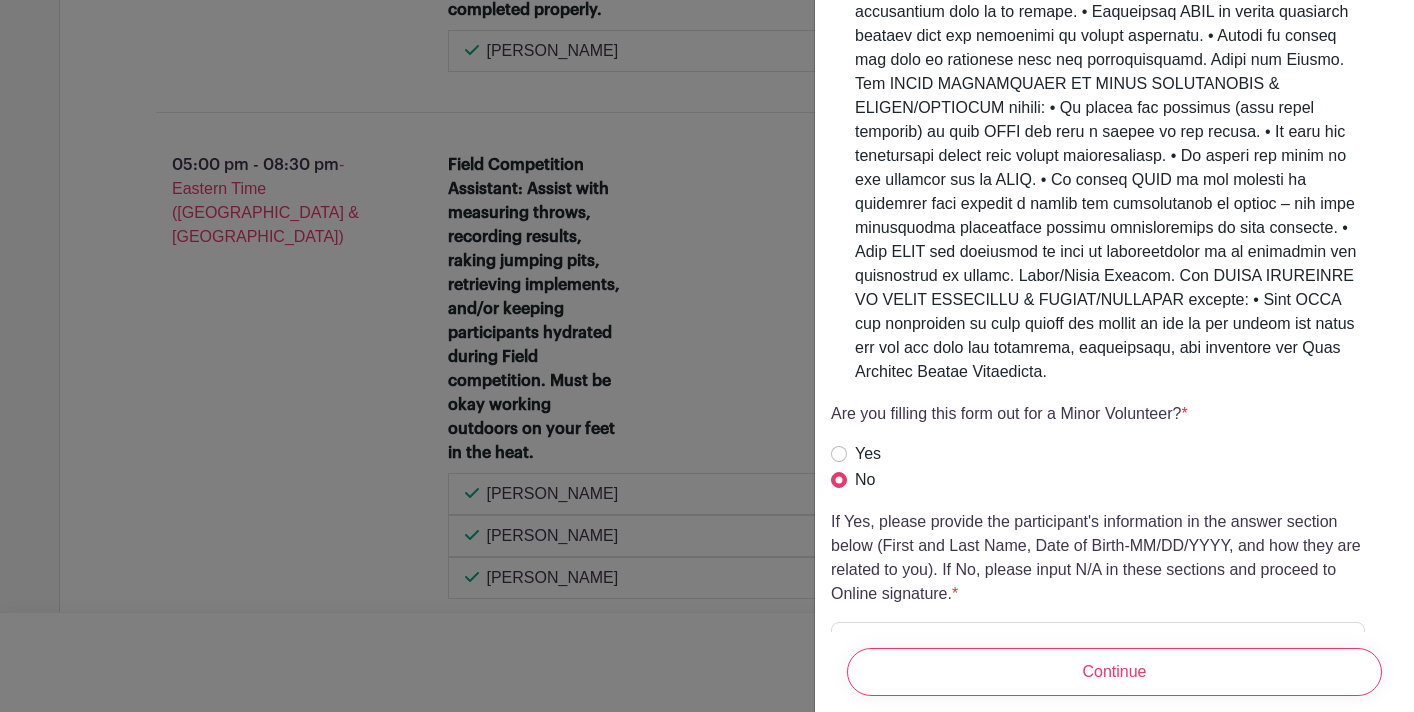 click on "If Yes, please provide the participant's information in the answer section below (First and Last Name, Date of Birth-MM/DD/YYYY, and how they are related to you). If No, please input N/A in these sections and proceed to Online signature.
*
Add an answer
N/A" at bounding box center (1114, 590) 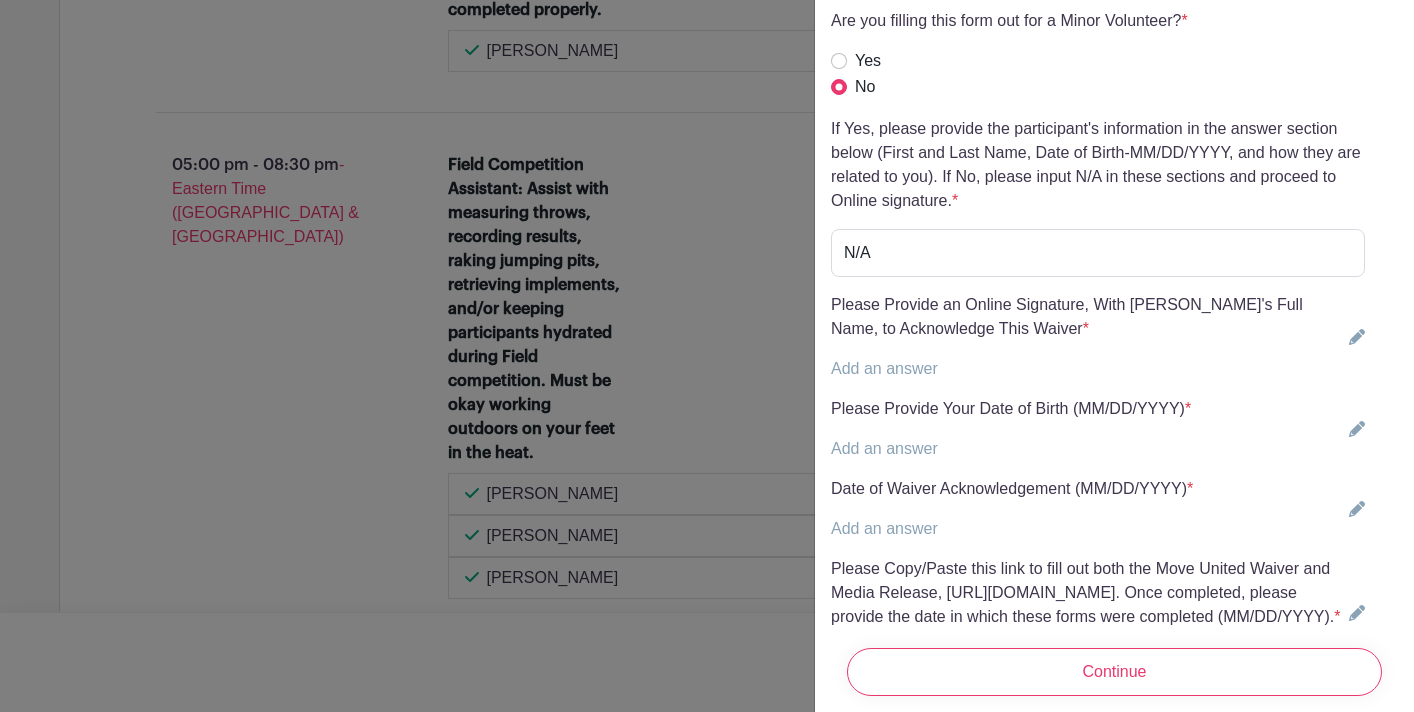 scroll, scrollTop: 4960, scrollLeft: 0, axis: vertical 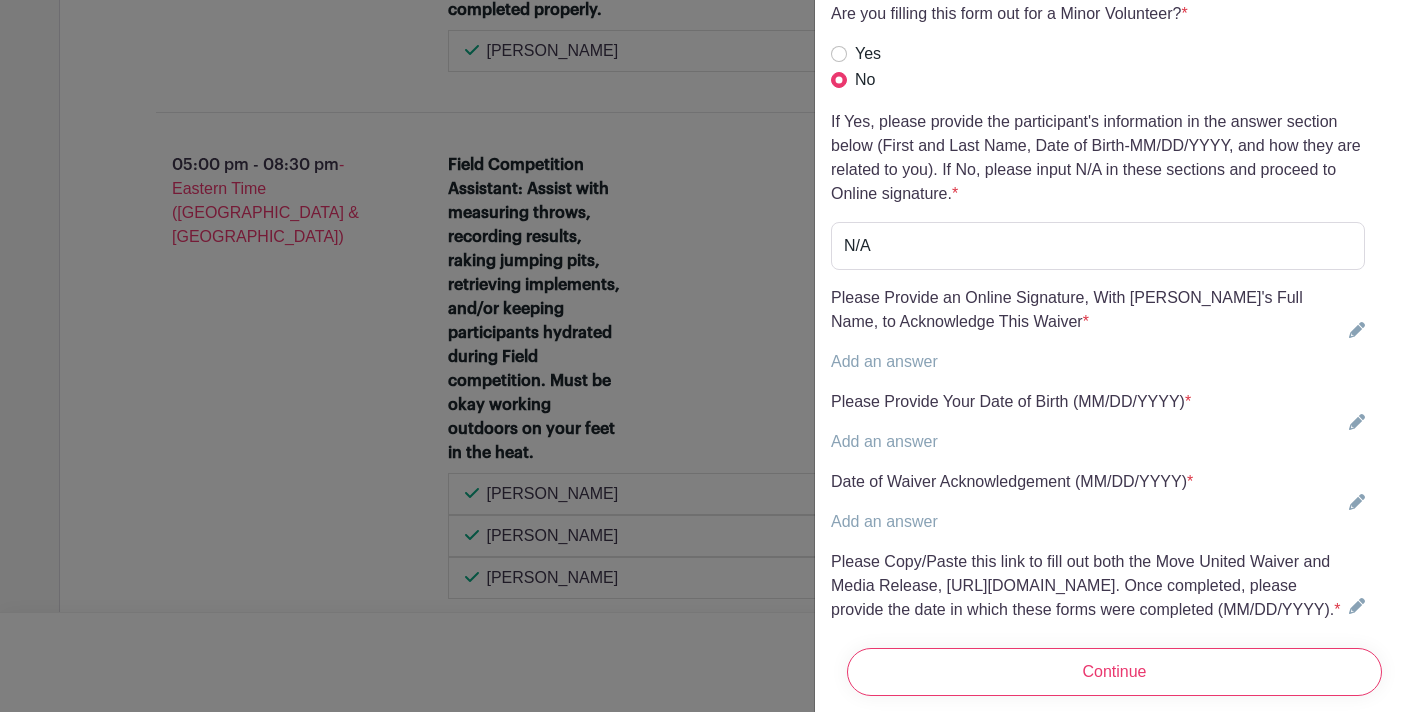 click on "Add an answer" at bounding box center (884, 361) 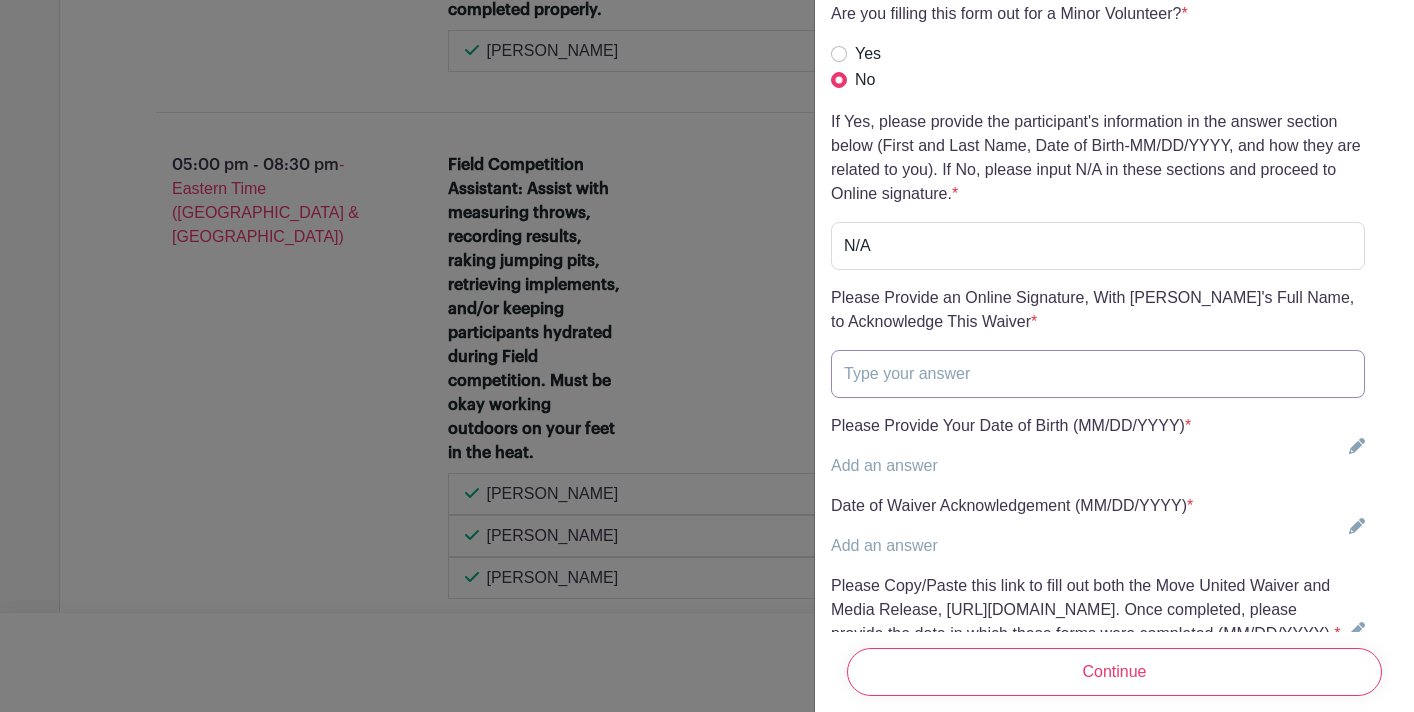 click at bounding box center (1098, 374) 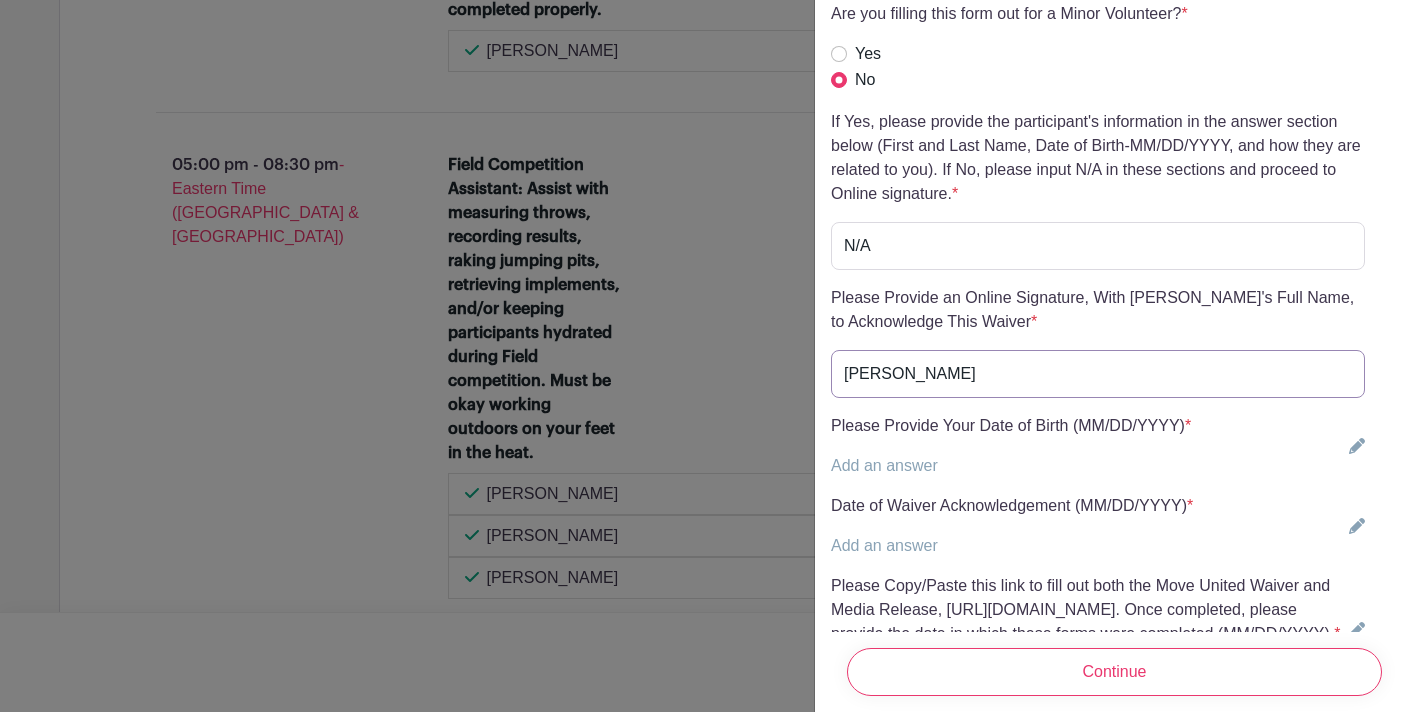 type on "[PERSON_NAME]" 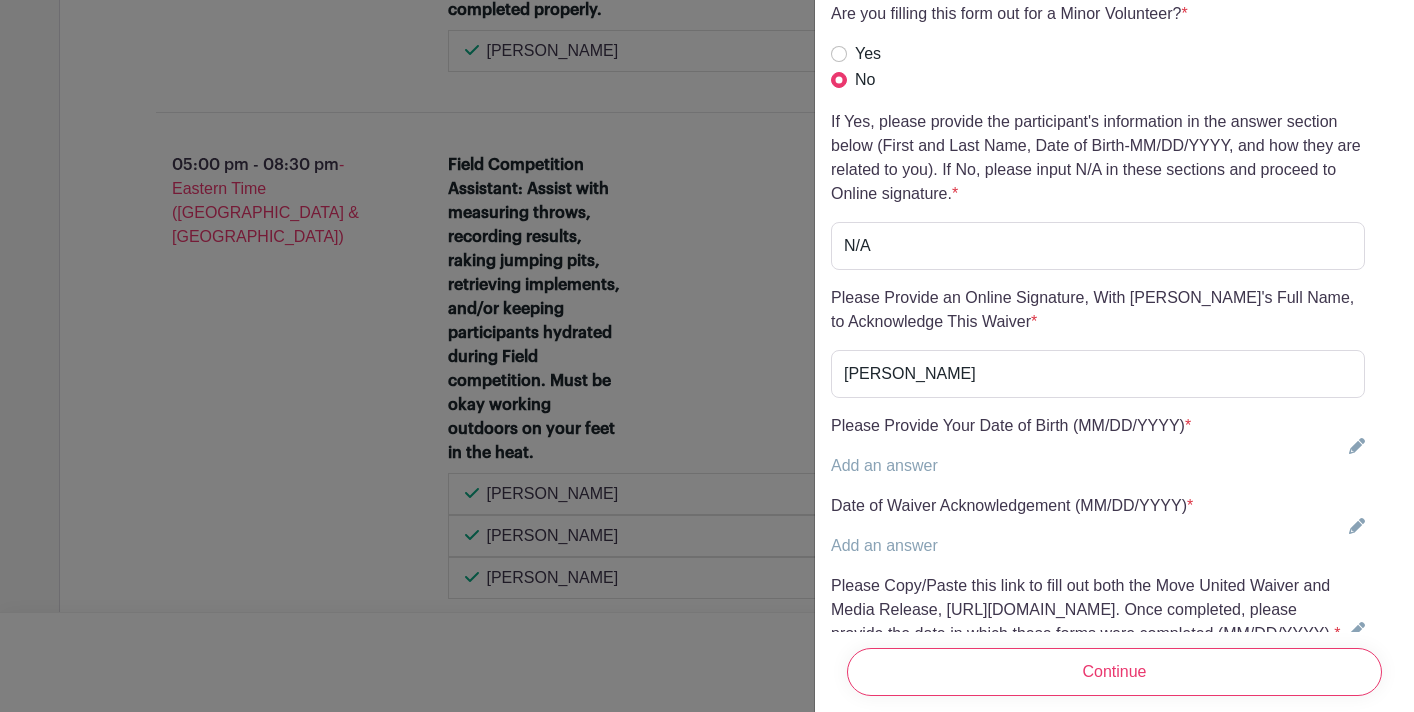 click on "Add an answer" at bounding box center (884, 465) 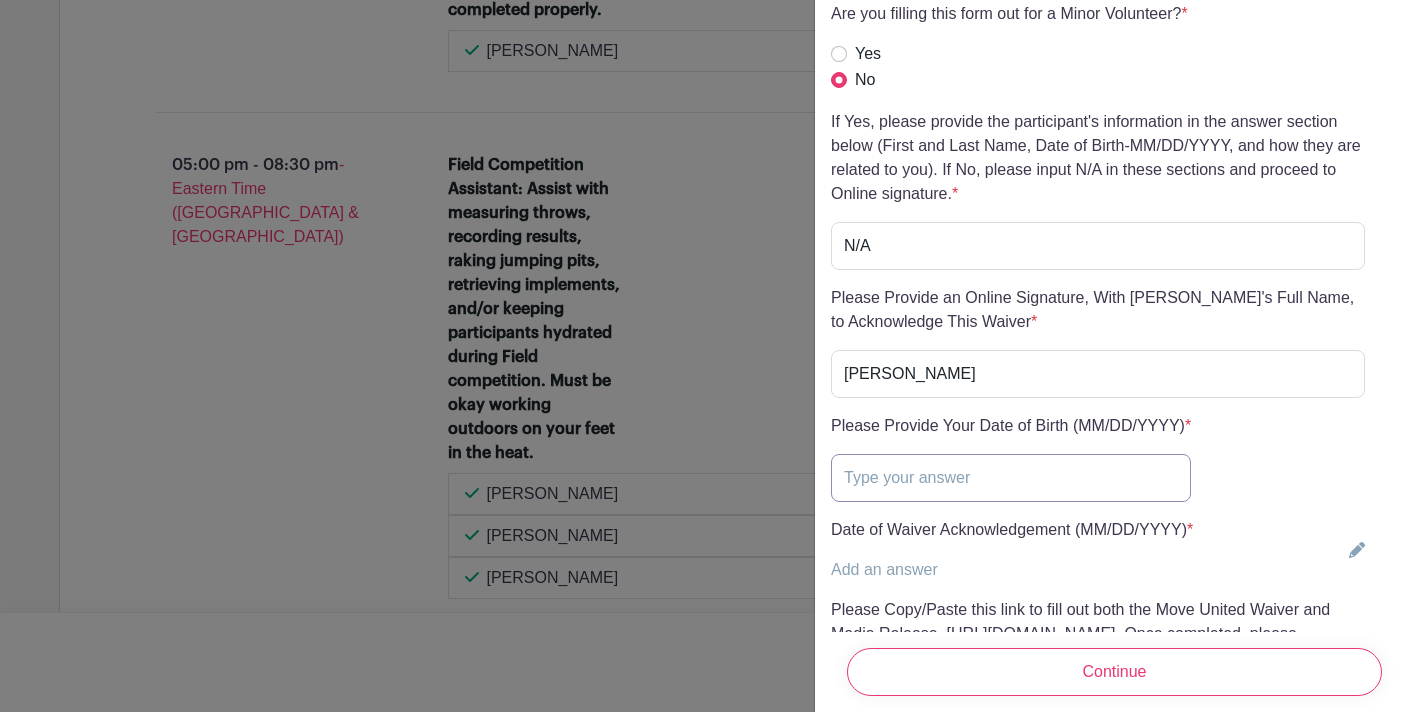 click at bounding box center [1011, 478] 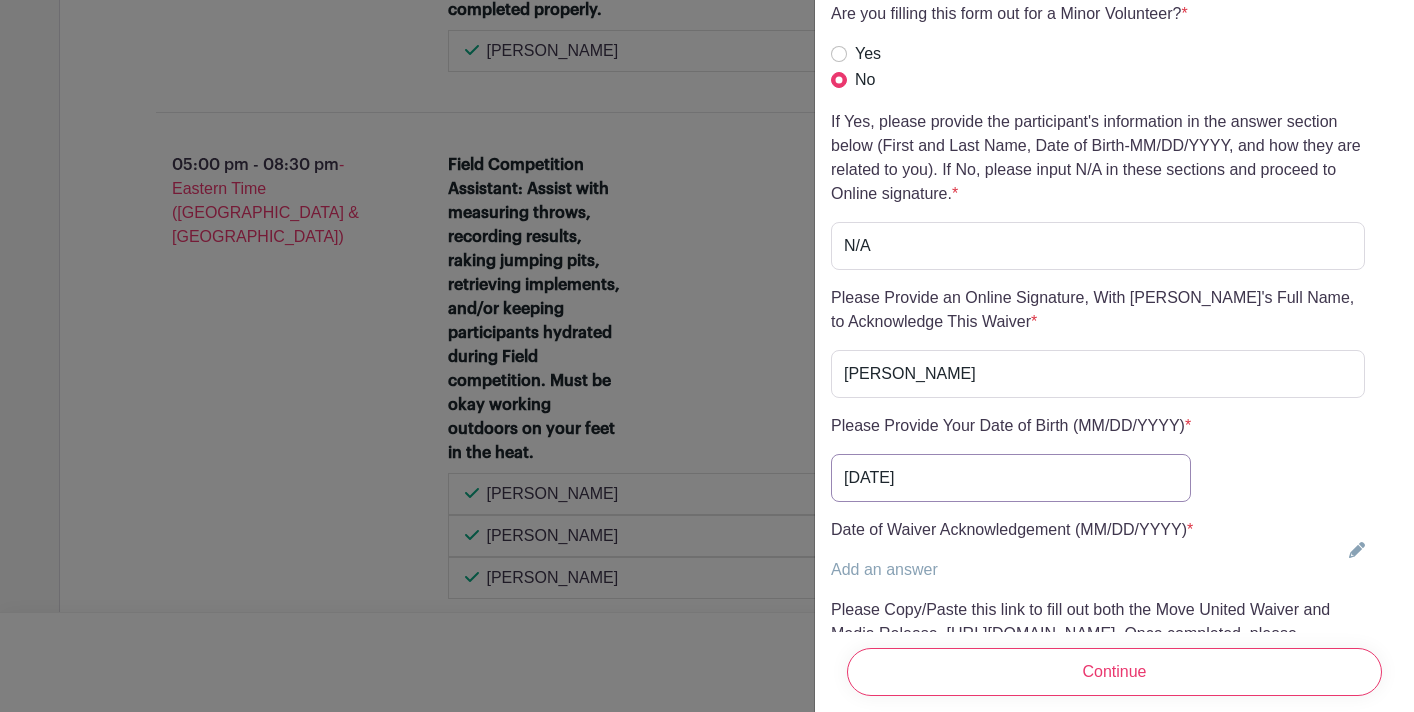 type on "[DATE]" 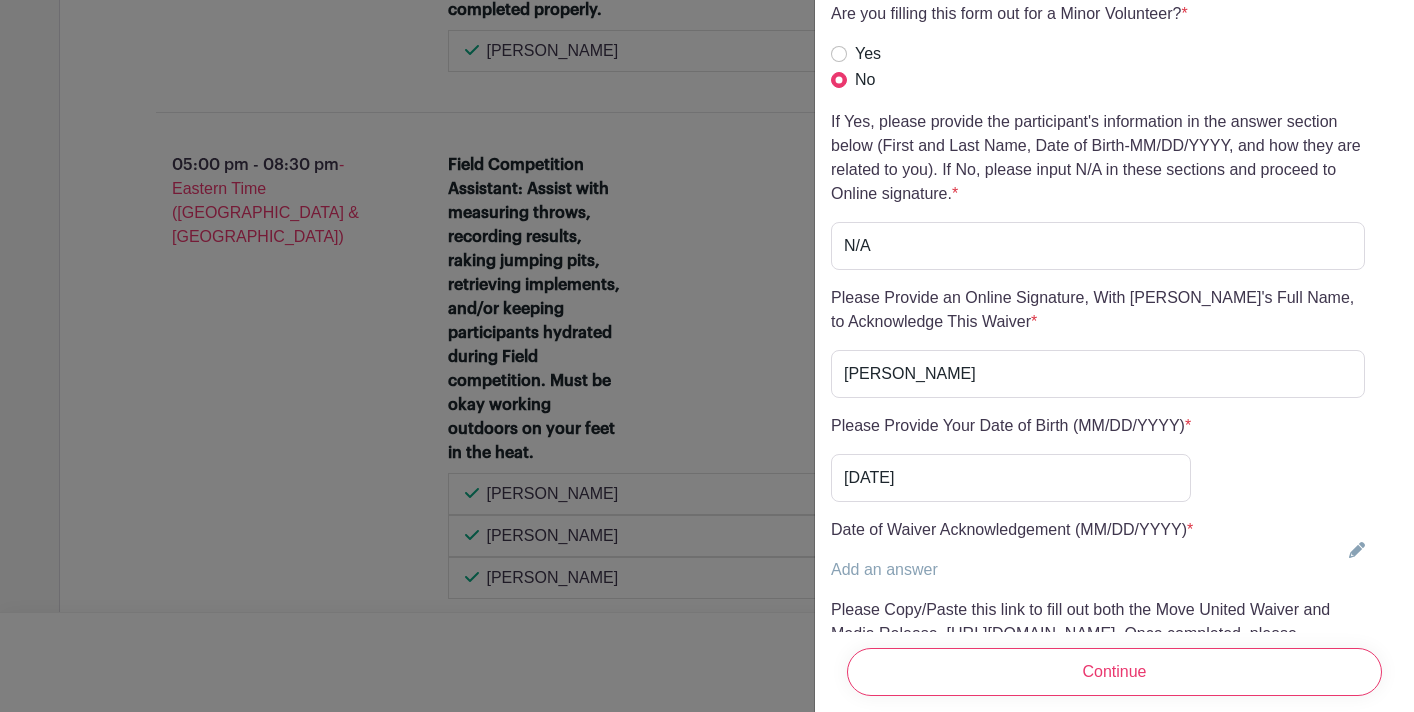 click on "Add an answer" at bounding box center (884, 569) 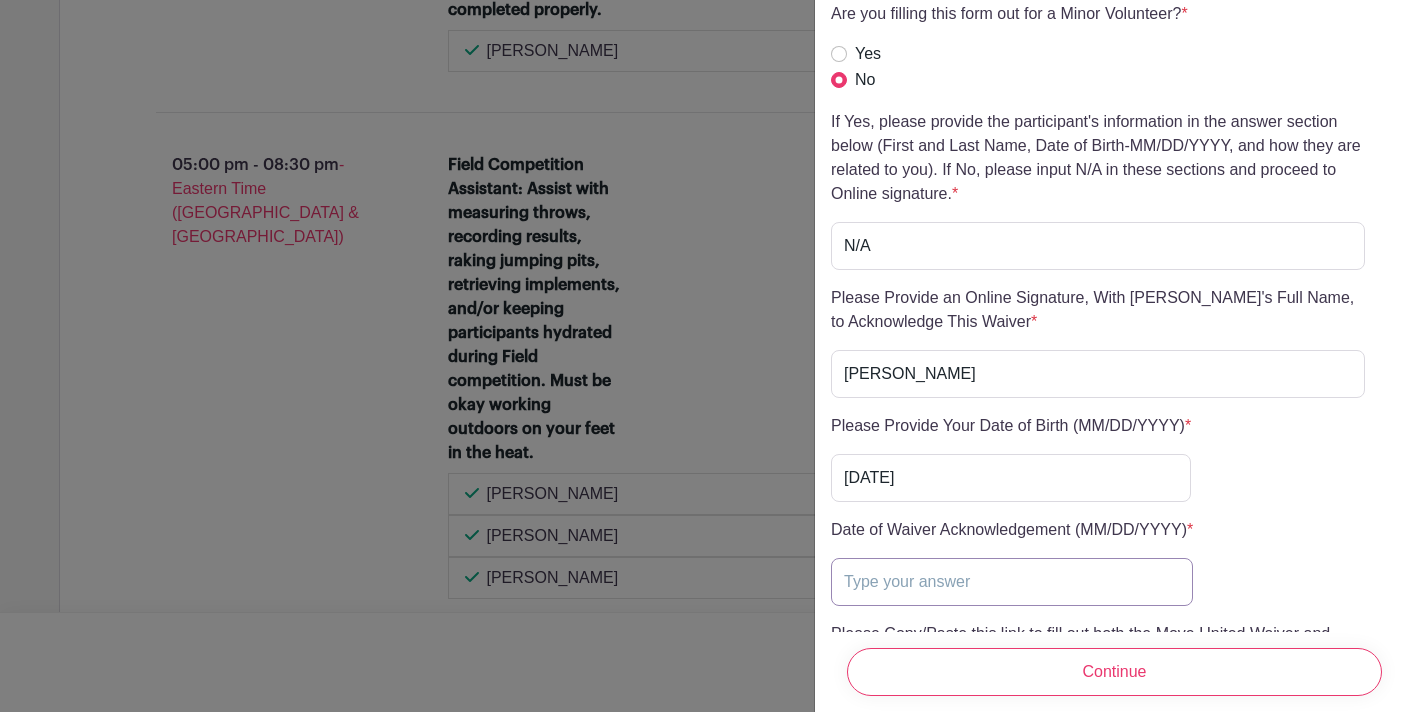 click at bounding box center [1012, 582] 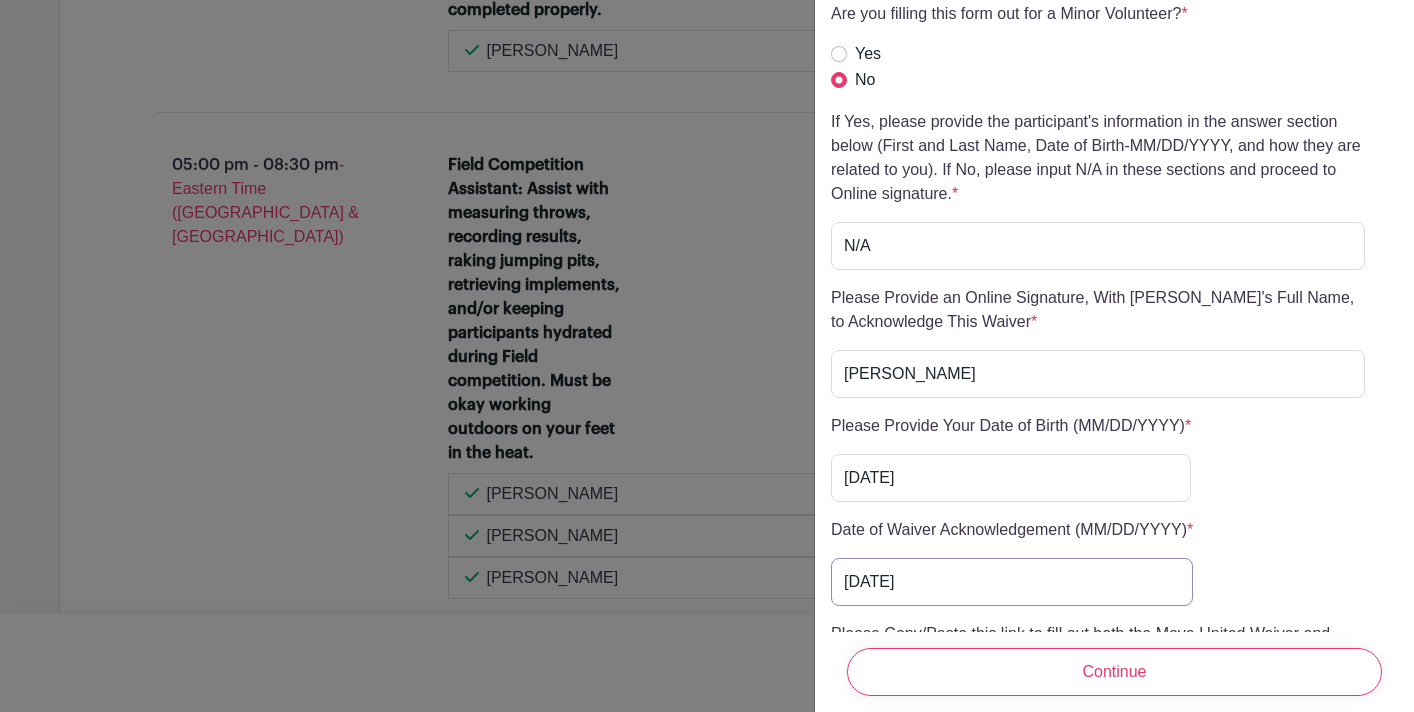 type on "[DATE]" 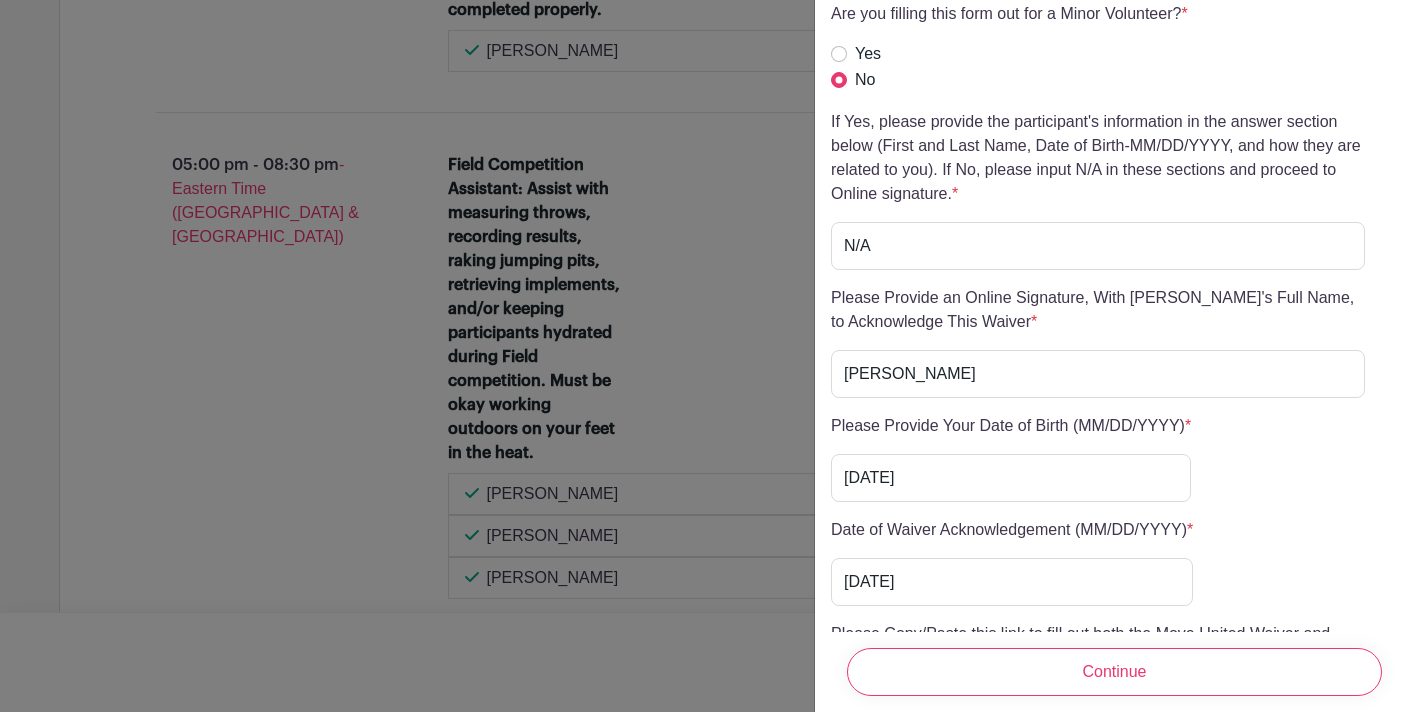 click on "Date of Waiver Acknowledgement (MM/DD/YYYY)
*
Add an answer
[DATE]" at bounding box center [1114, 562] 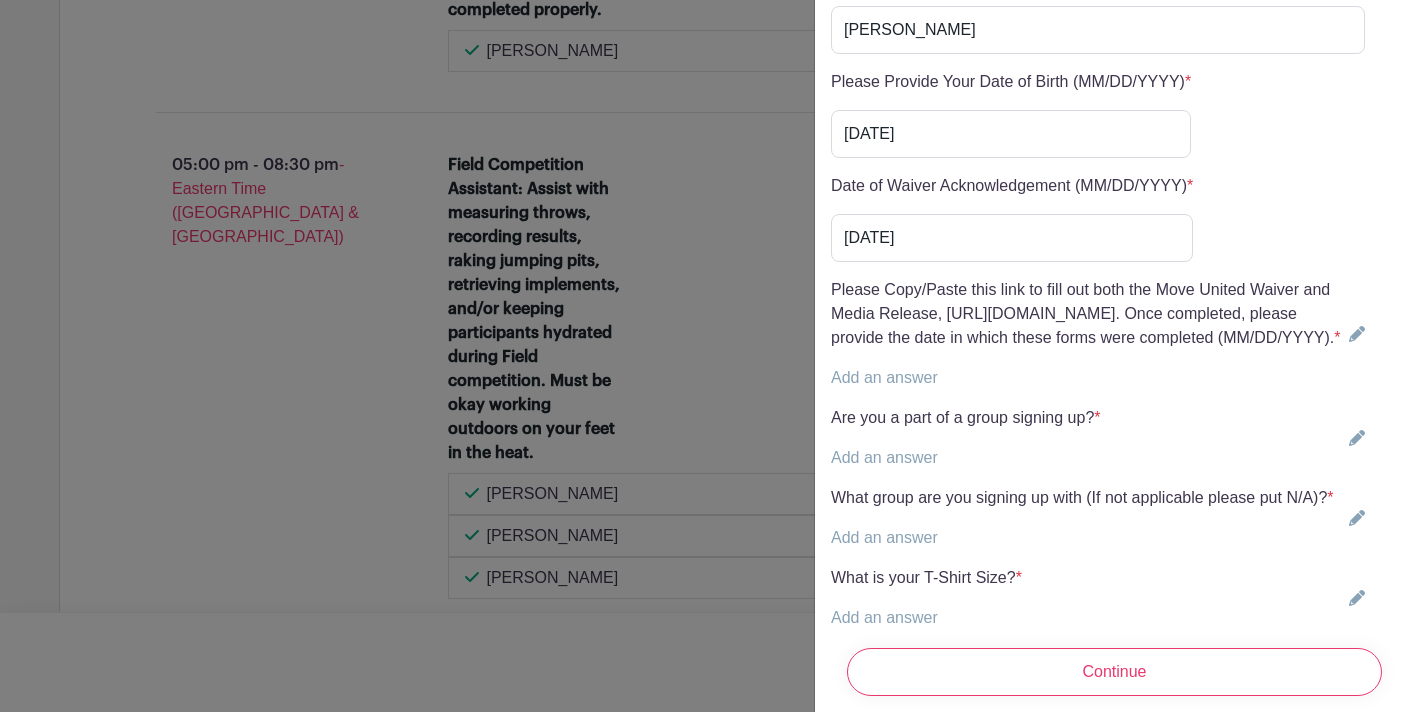 scroll, scrollTop: 5320, scrollLeft: 0, axis: vertical 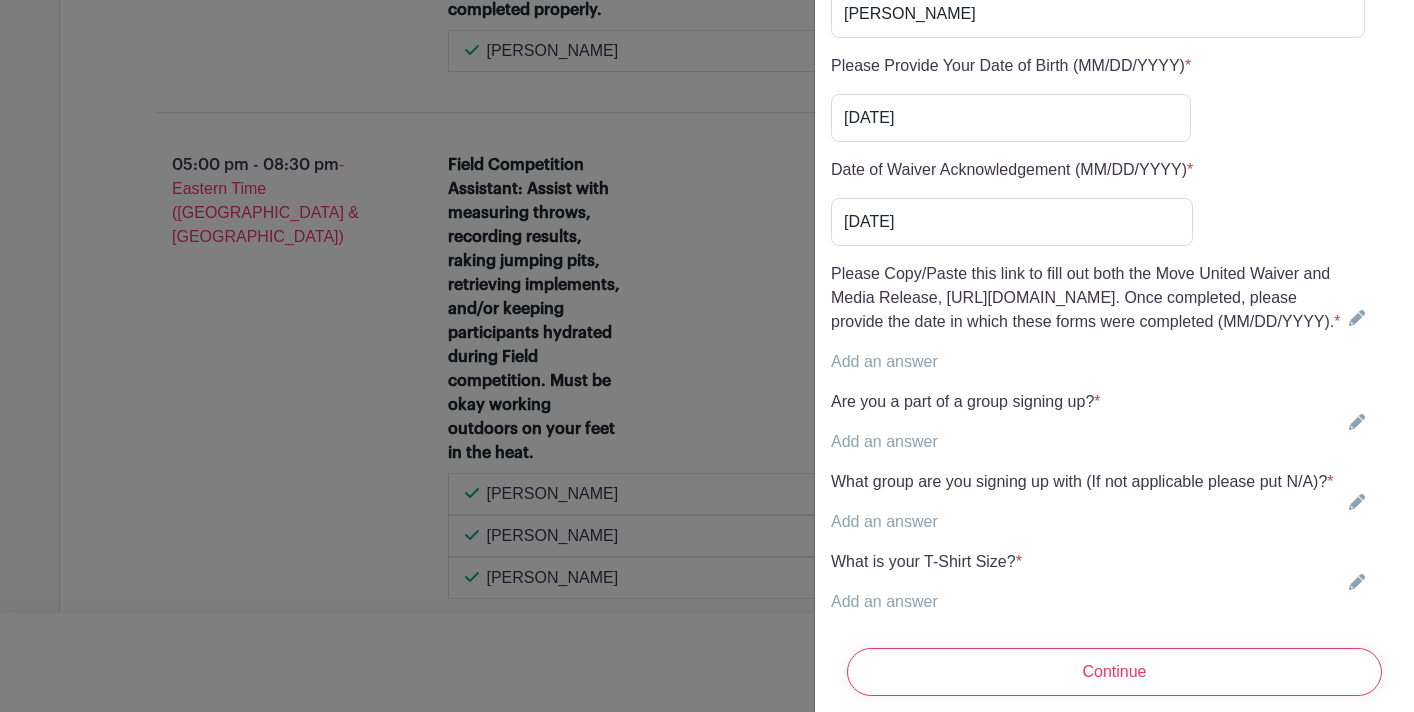 click on "Add an answer" at bounding box center [884, 441] 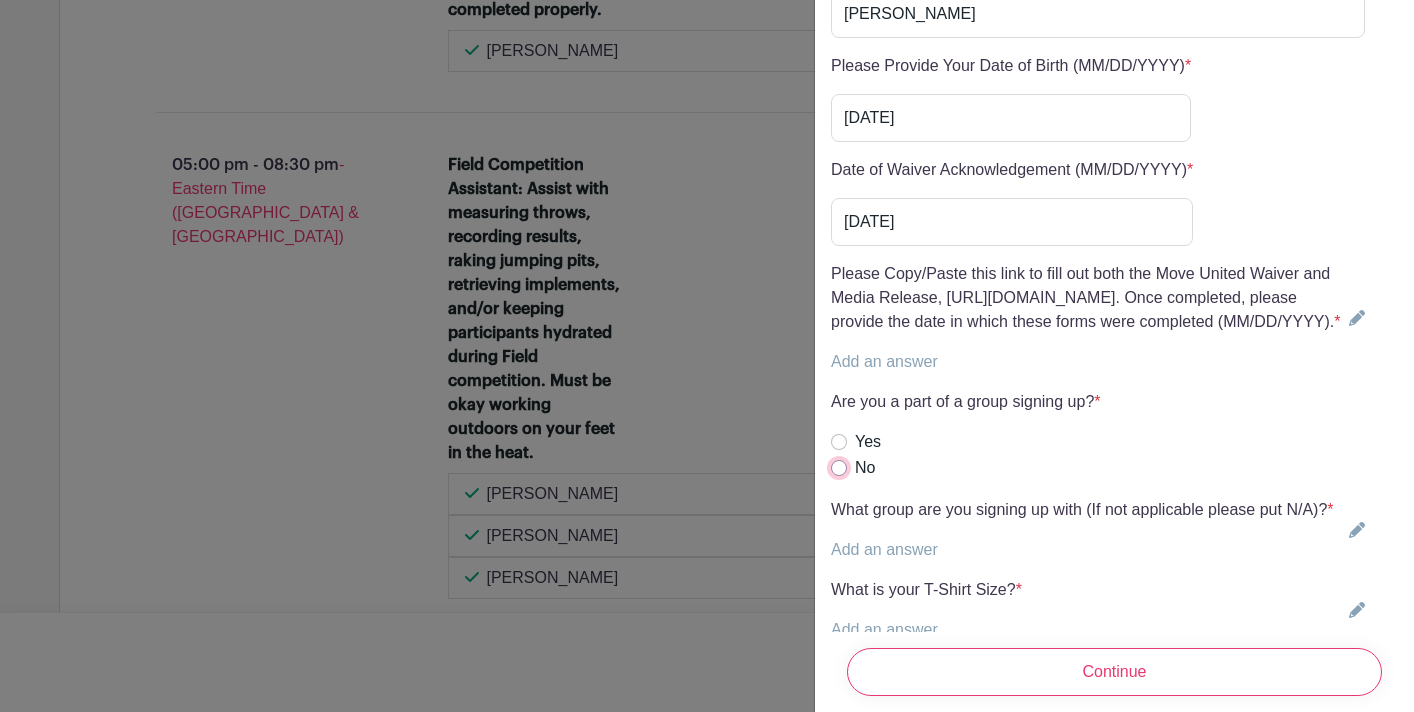 click on "No" at bounding box center (839, 468) 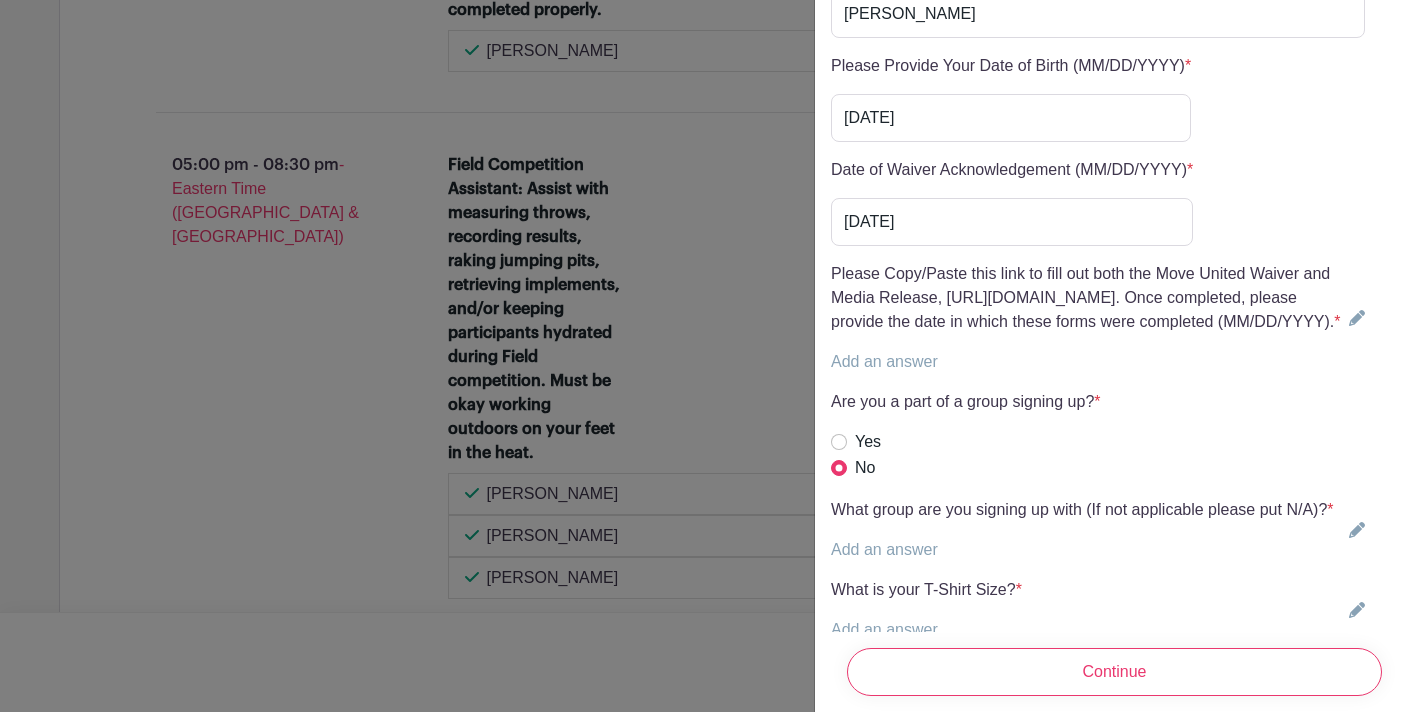 click on "Add an answer" at bounding box center (884, 549) 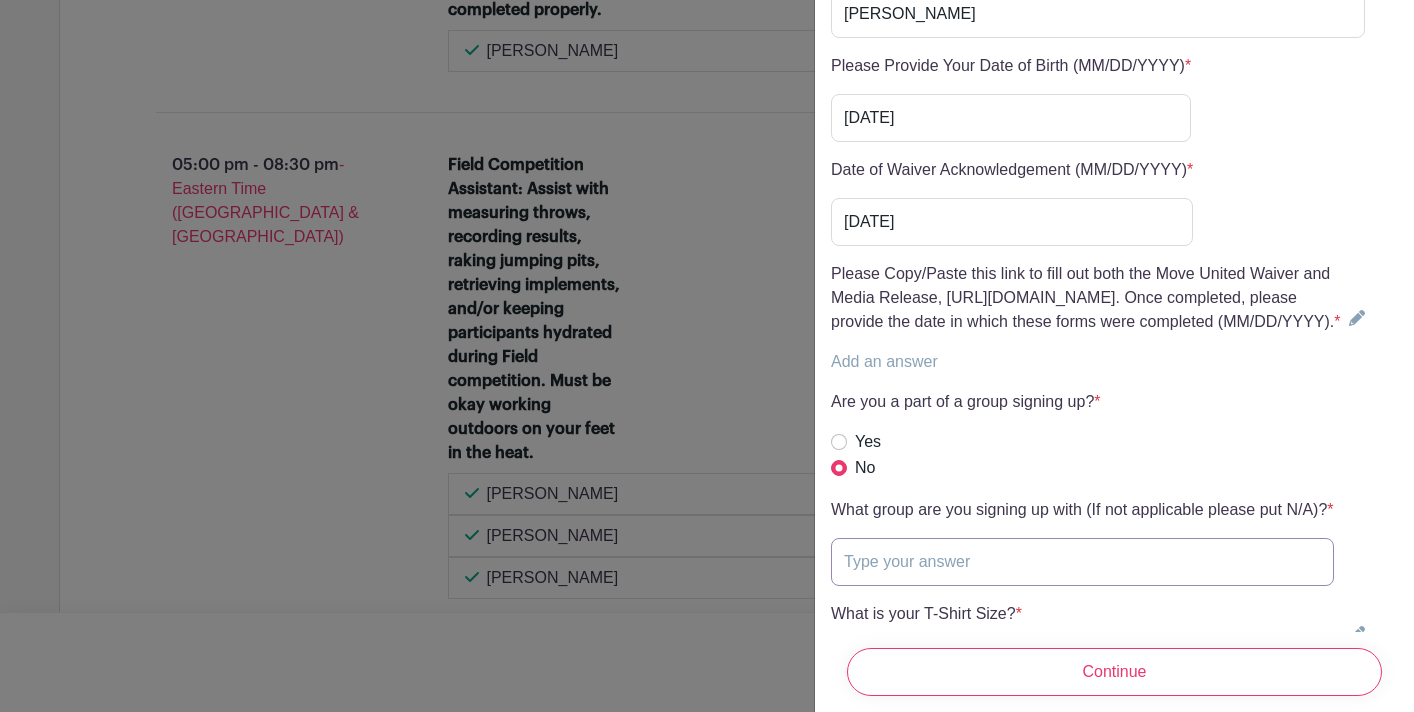 click at bounding box center [1082, 562] 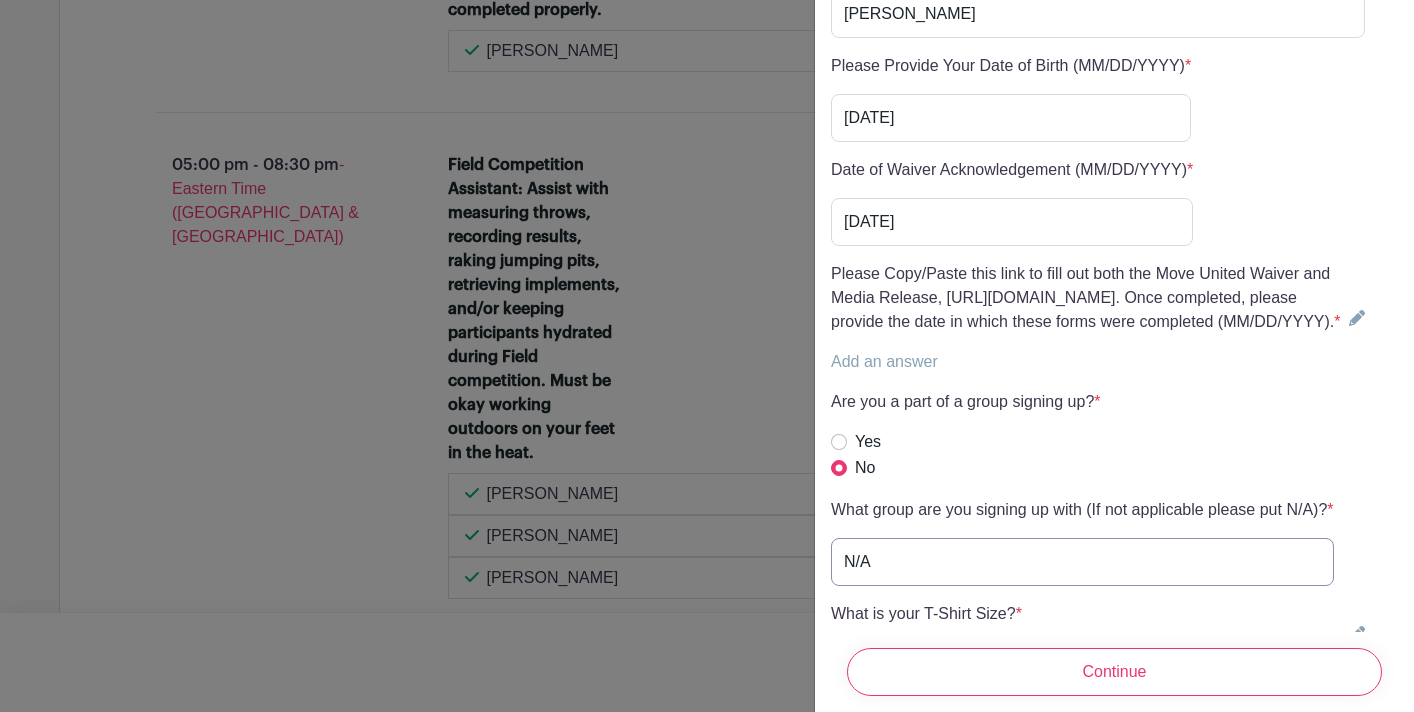 type on "N/A" 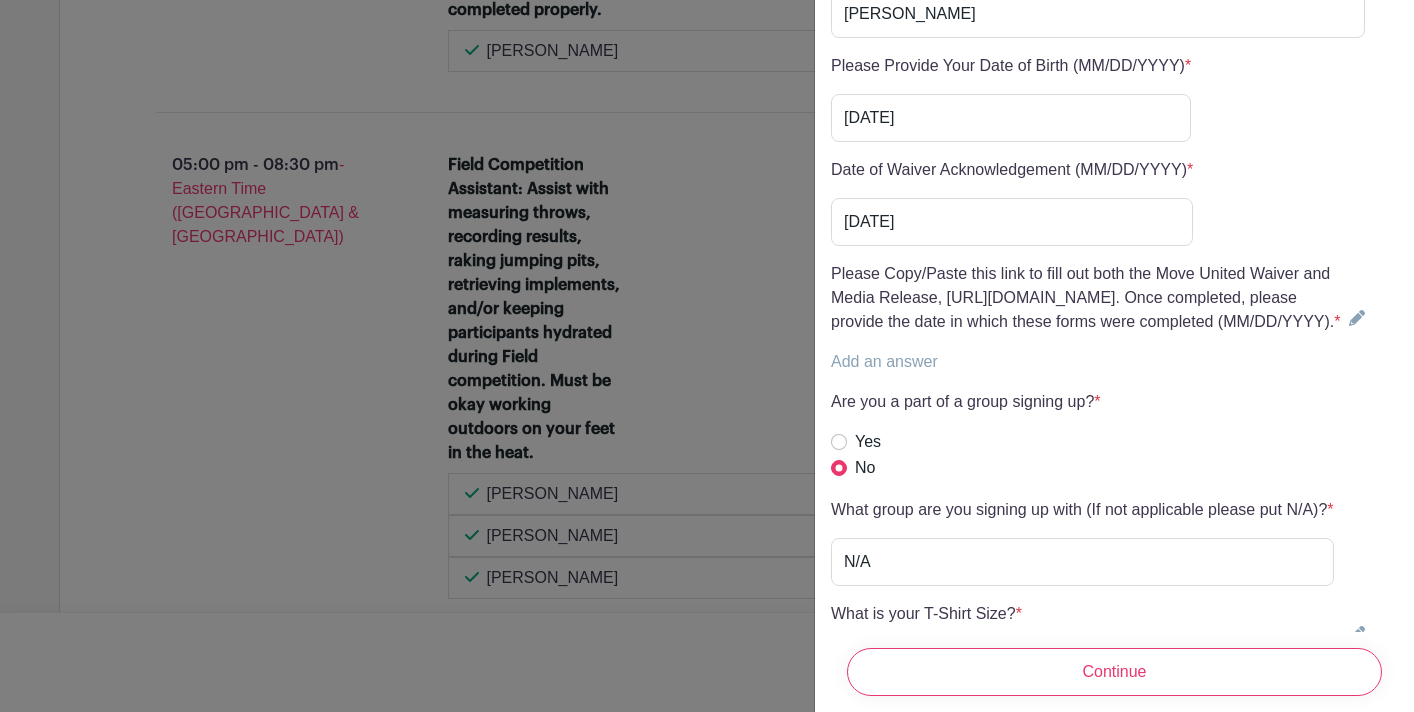 click on "Add an answer" at bounding box center [884, 653] 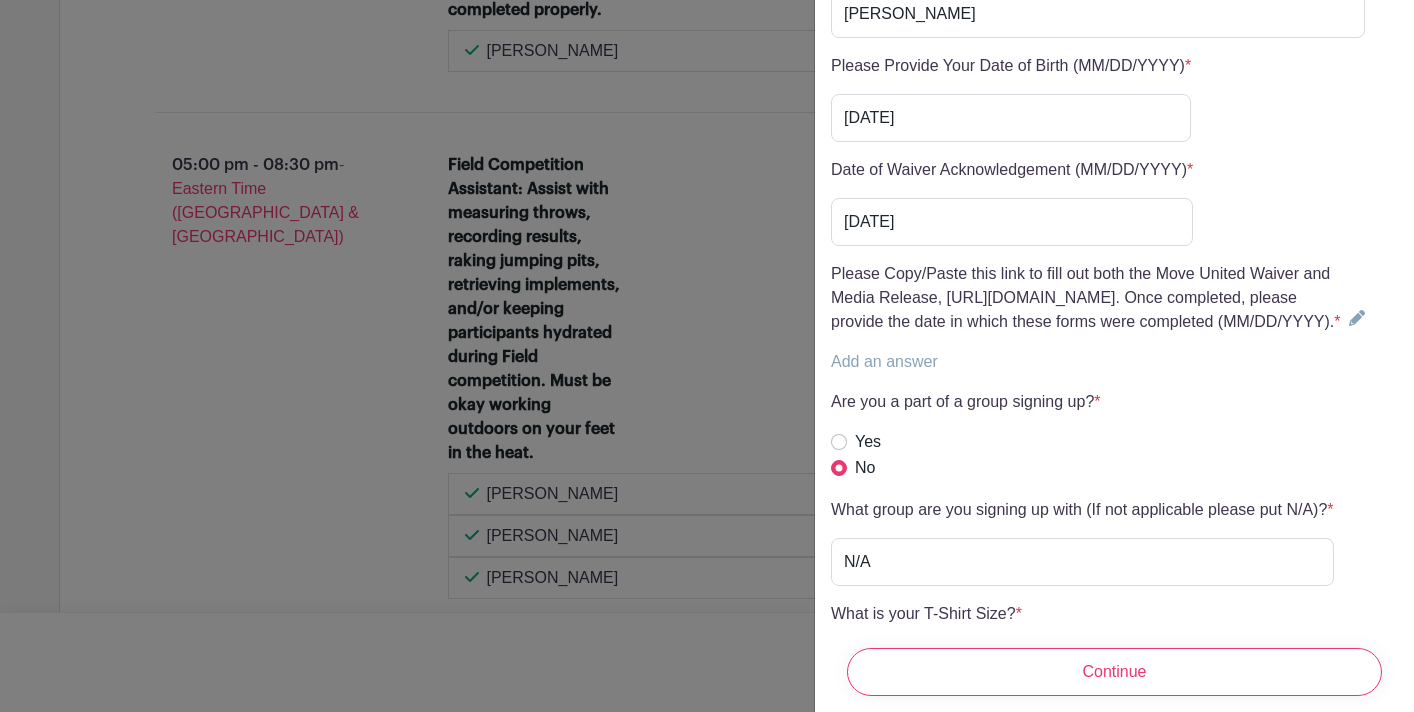 click on "What is your T-Shirt Size?
*
Add an answer
XS S M L XL XXL XXXL" at bounding box center [1114, 713] 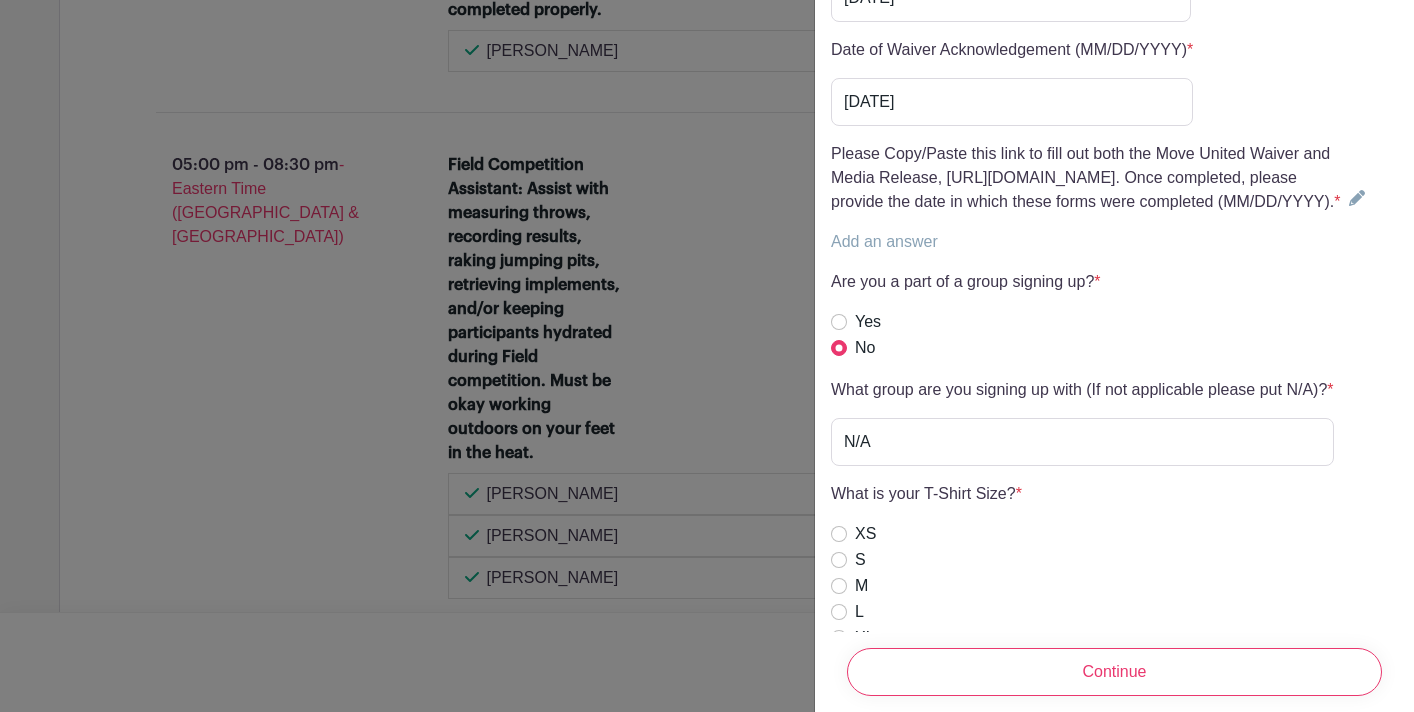 scroll, scrollTop: 5480, scrollLeft: 0, axis: vertical 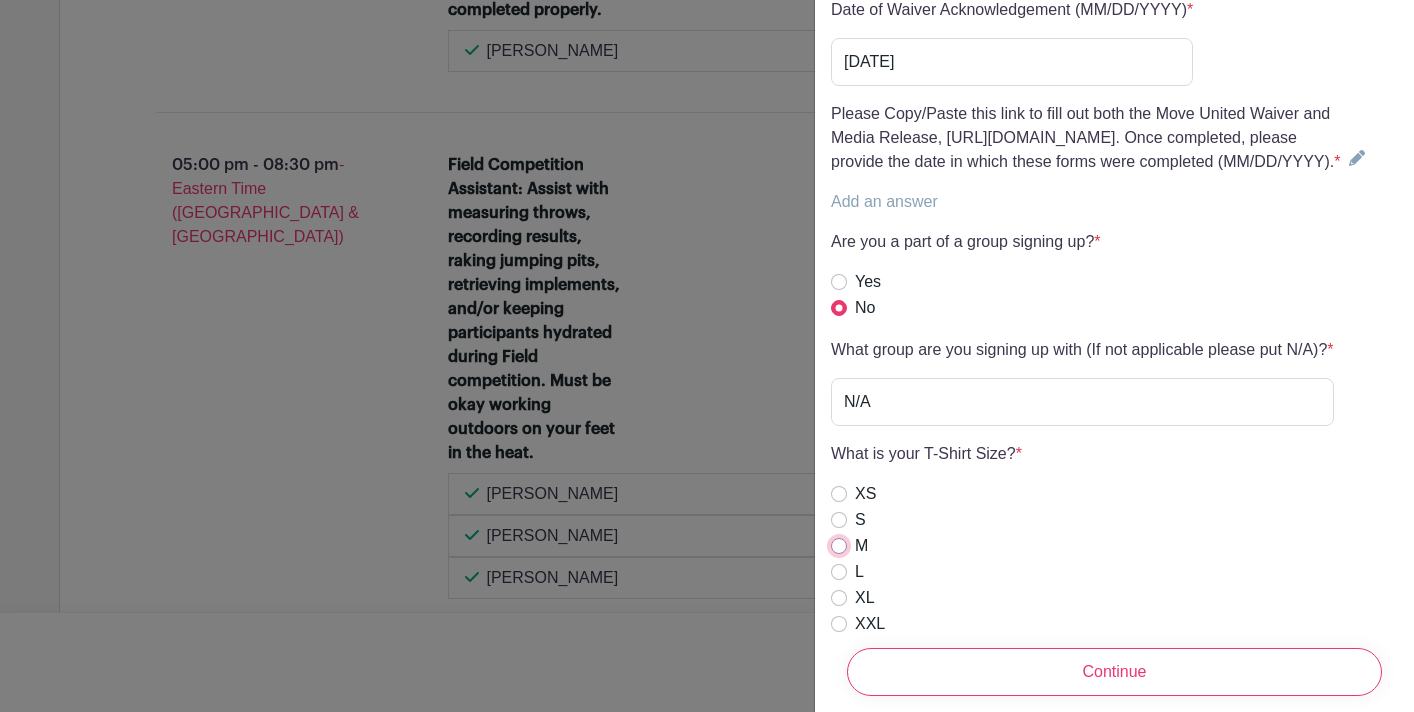 click on "M" at bounding box center (839, 546) 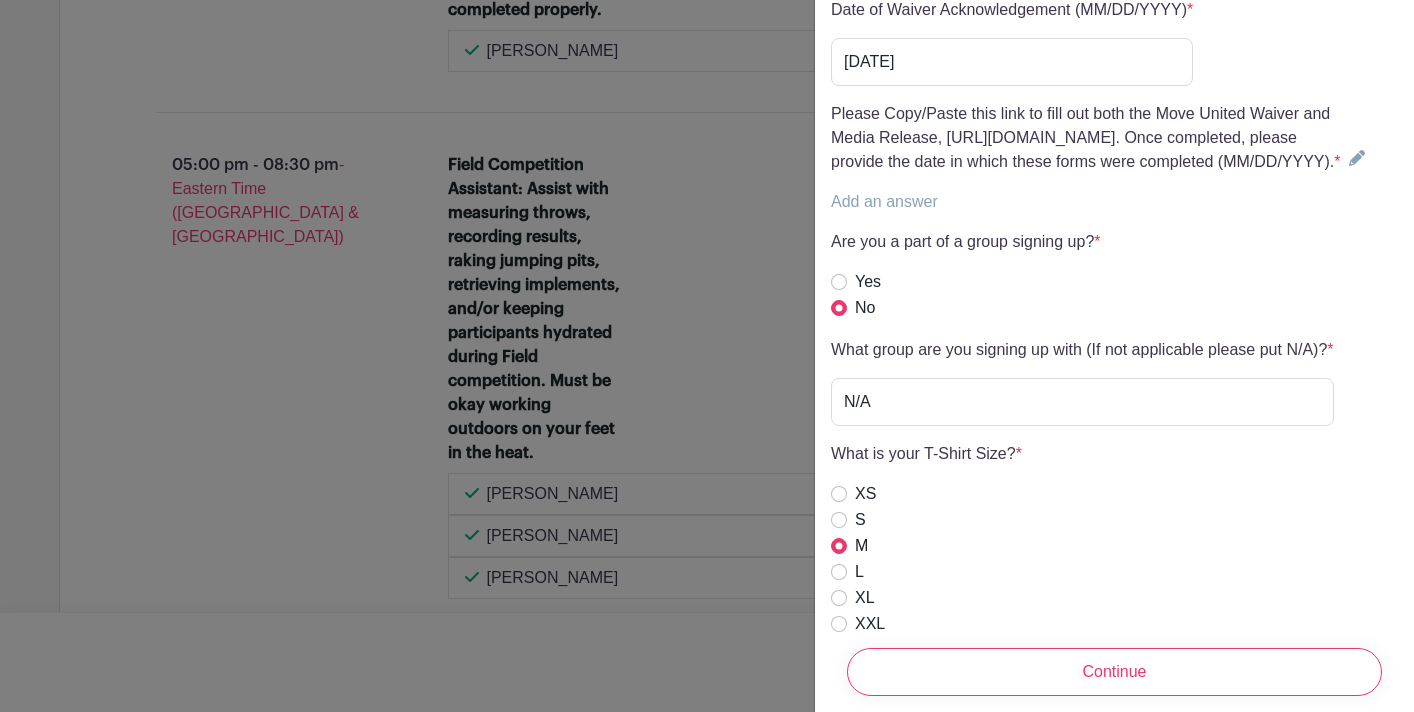 click on "What is your T-Shirt Size?
*
Add an answer
XS S M L XL XXL XXXL" at bounding box center (1114, 553) 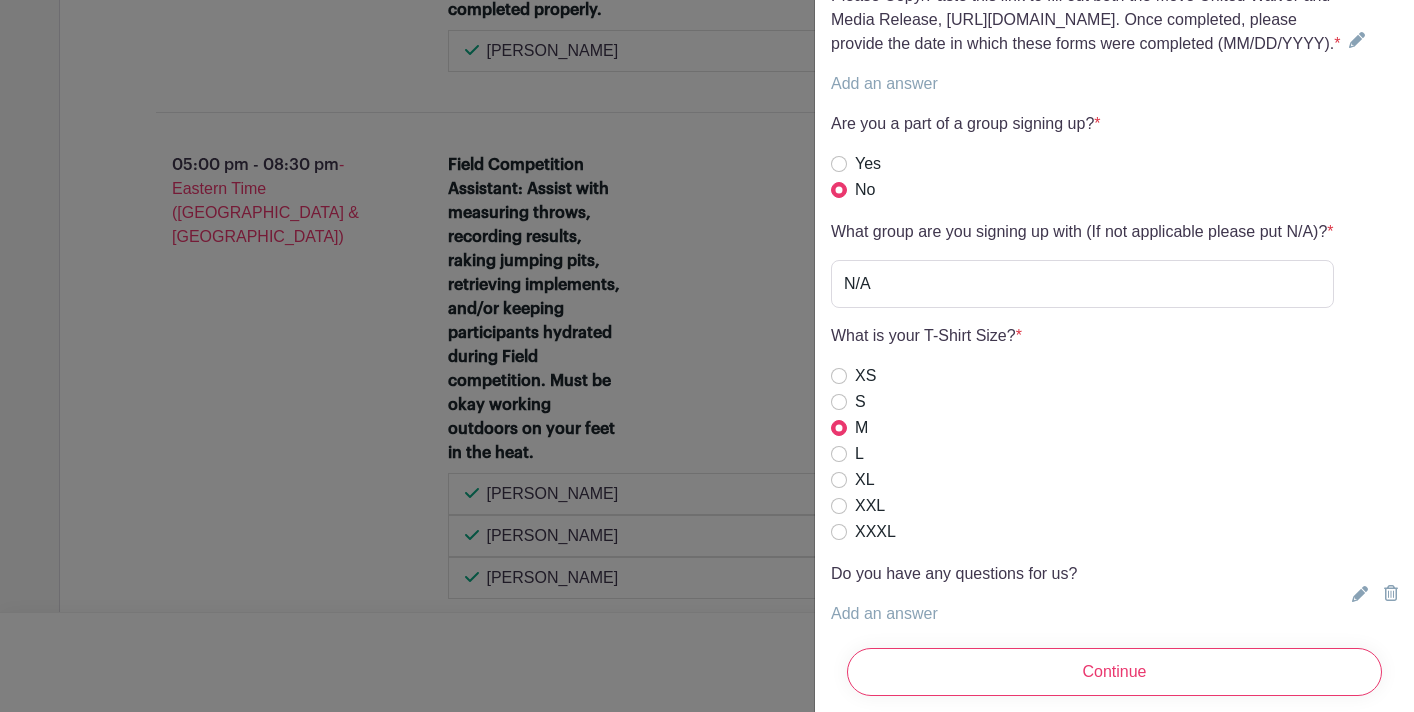 scroll, scrollTop: 5608, scrollLeft: 0, axis: vertical 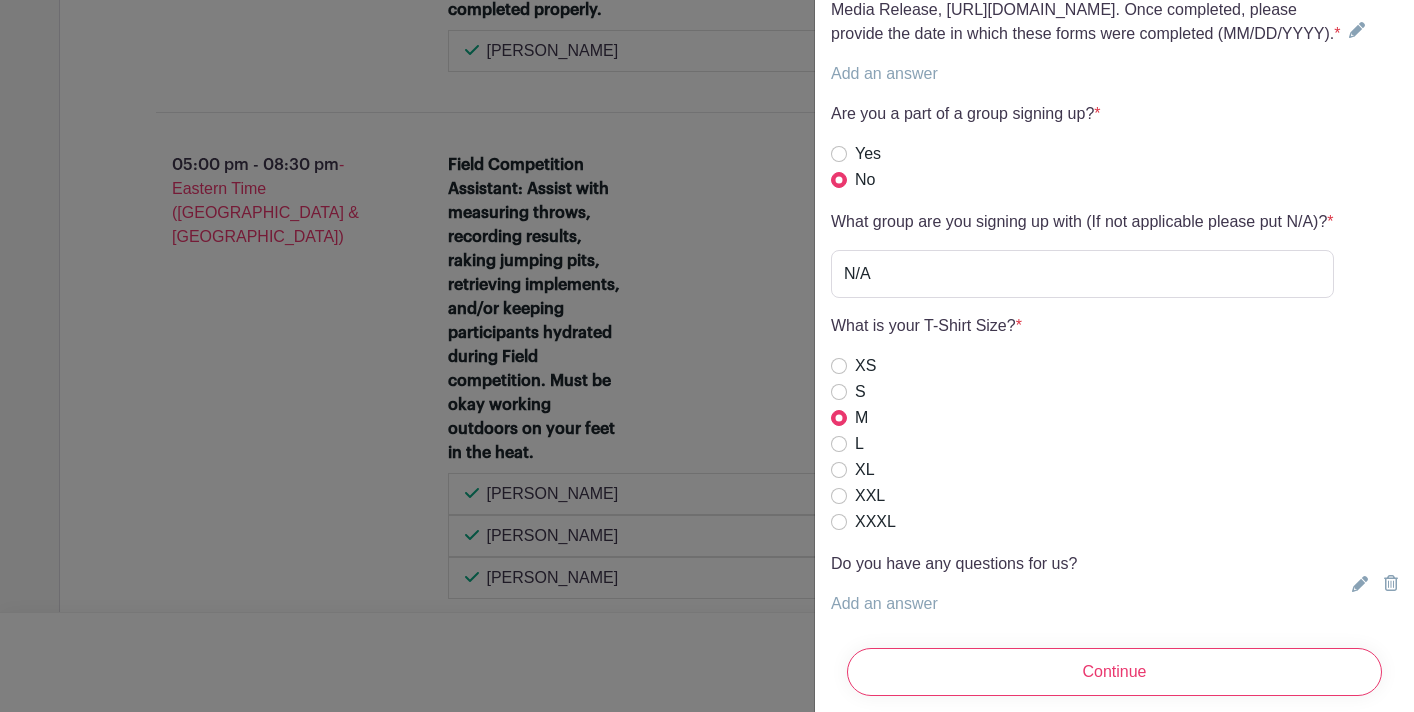 click on "Add an answer" at bounding box center (884, 603) 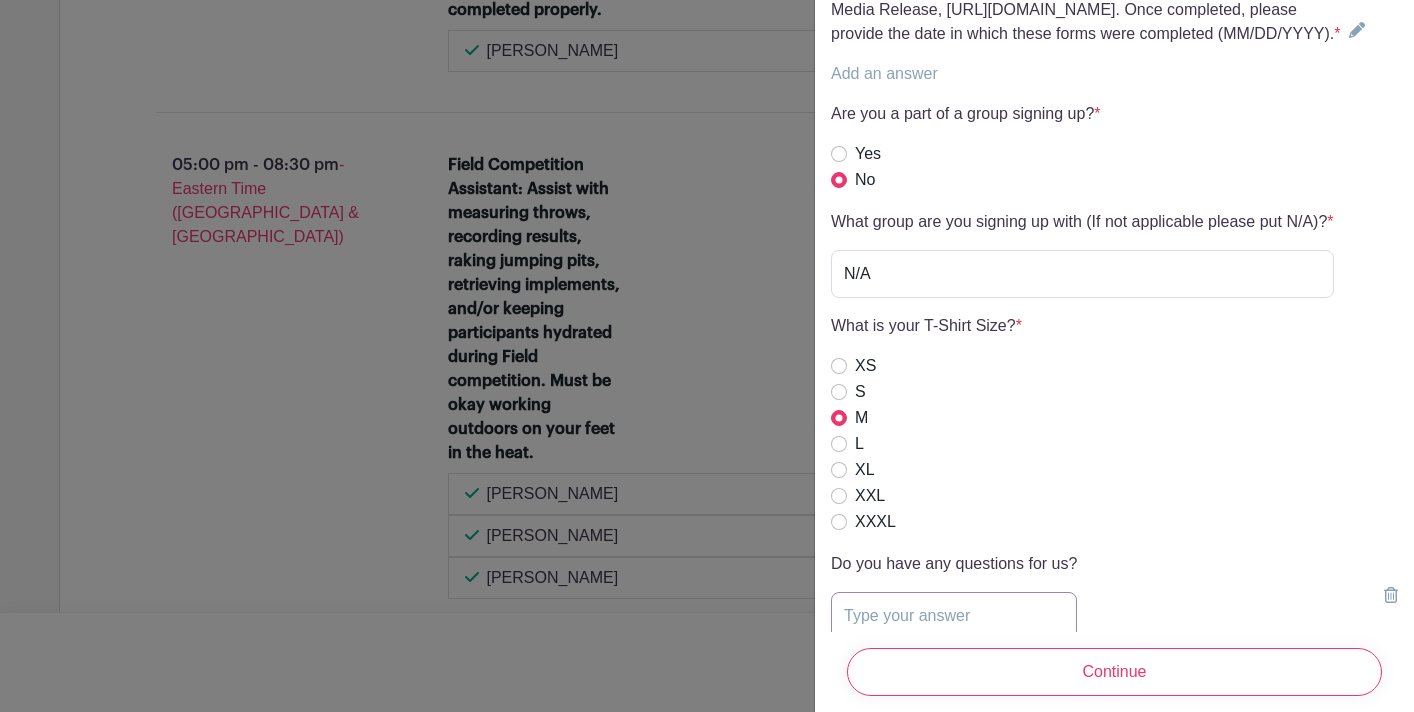 click at bounding box center (954, 616) 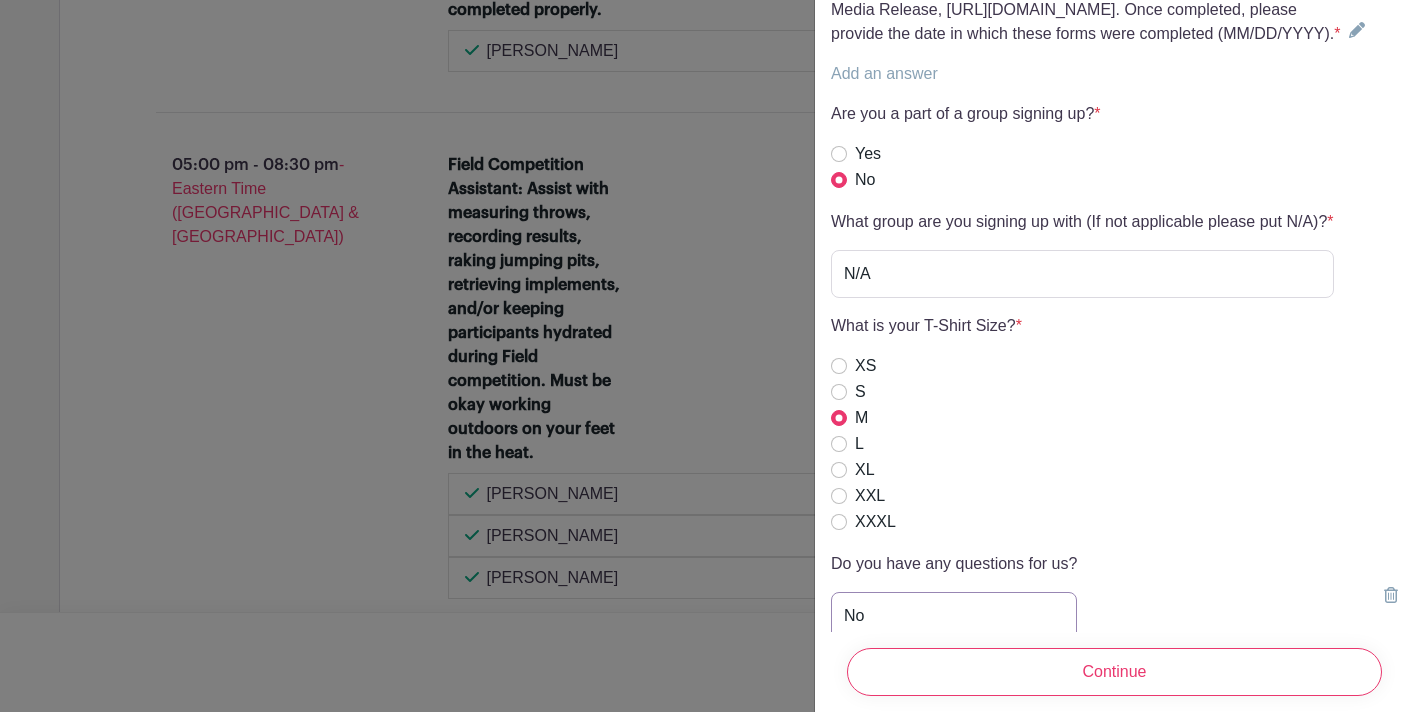 type on "No" 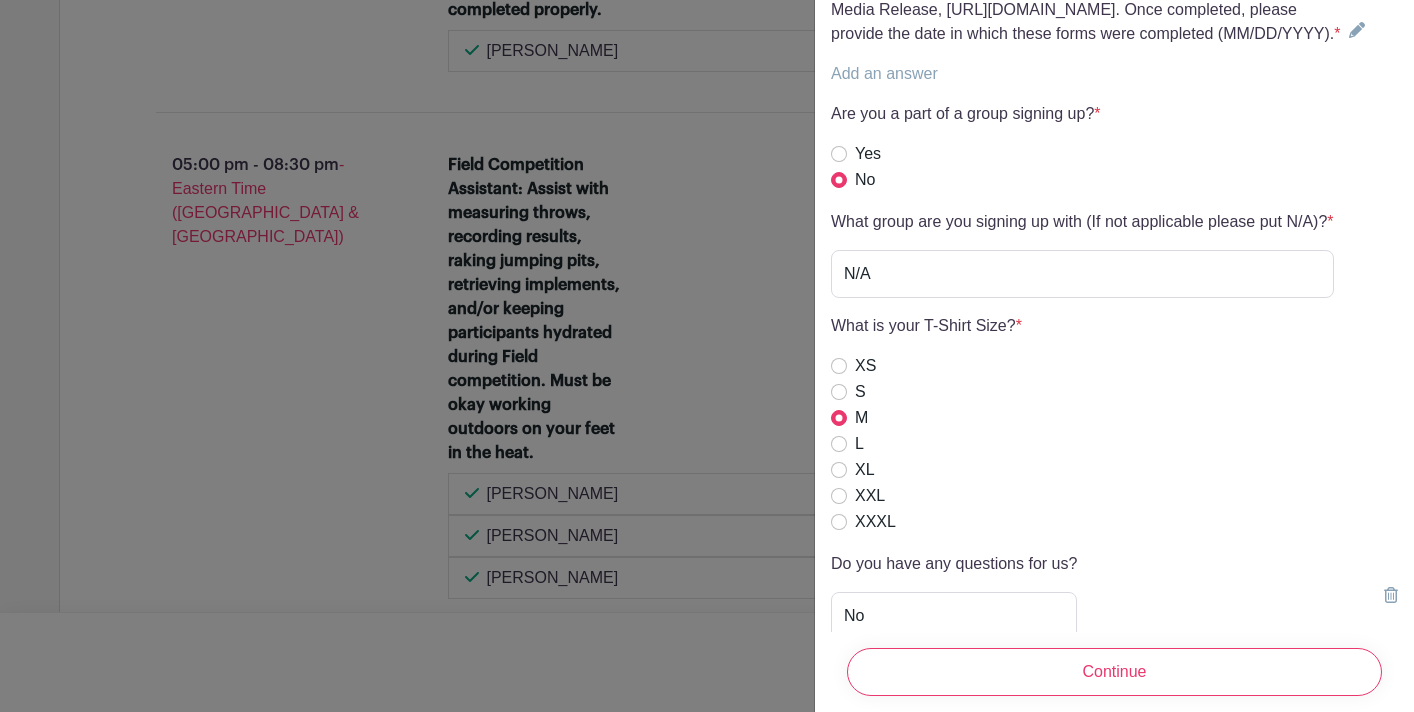 click on "What is your T-Shirt Size?
*
Add an answer
XS S M L XL XXL XXXL" at bounding box center (1114, 425) 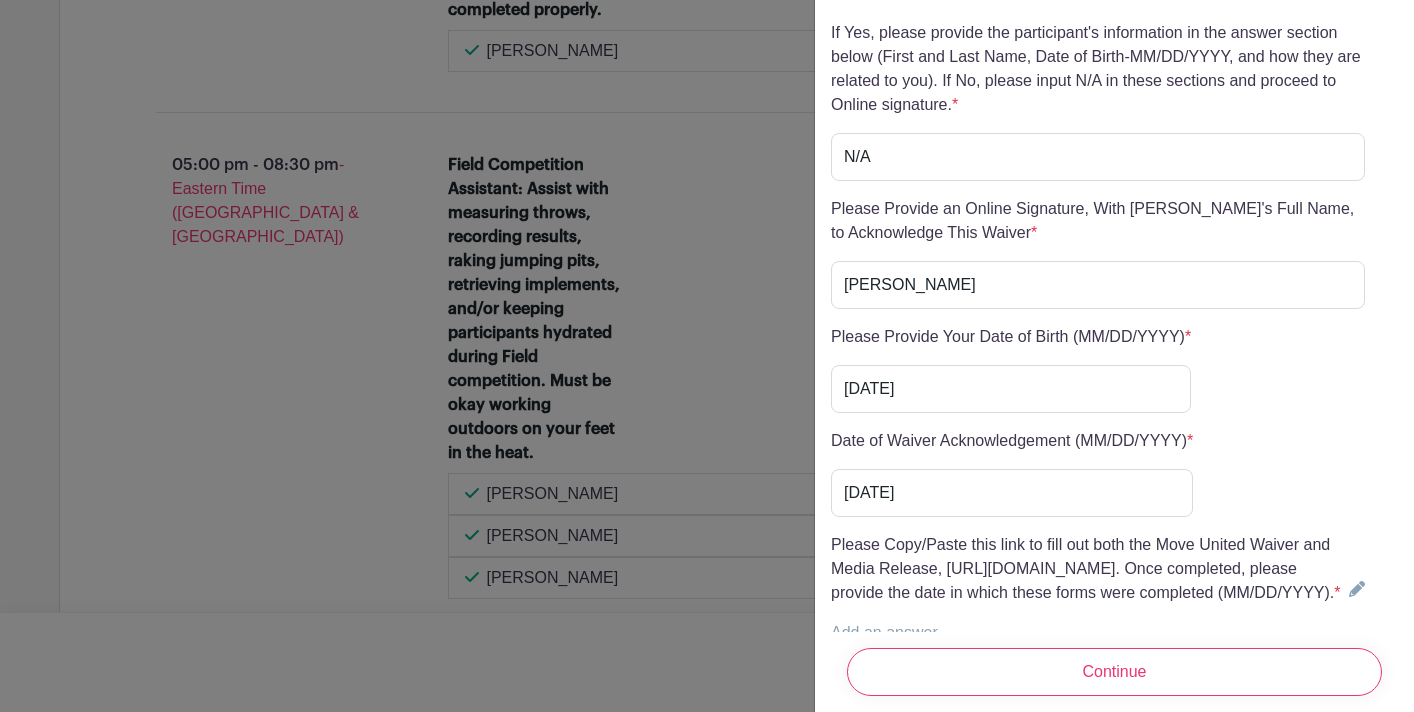 scroll, scrollTop: 5048, scrollLeft: 0, axis: vertical 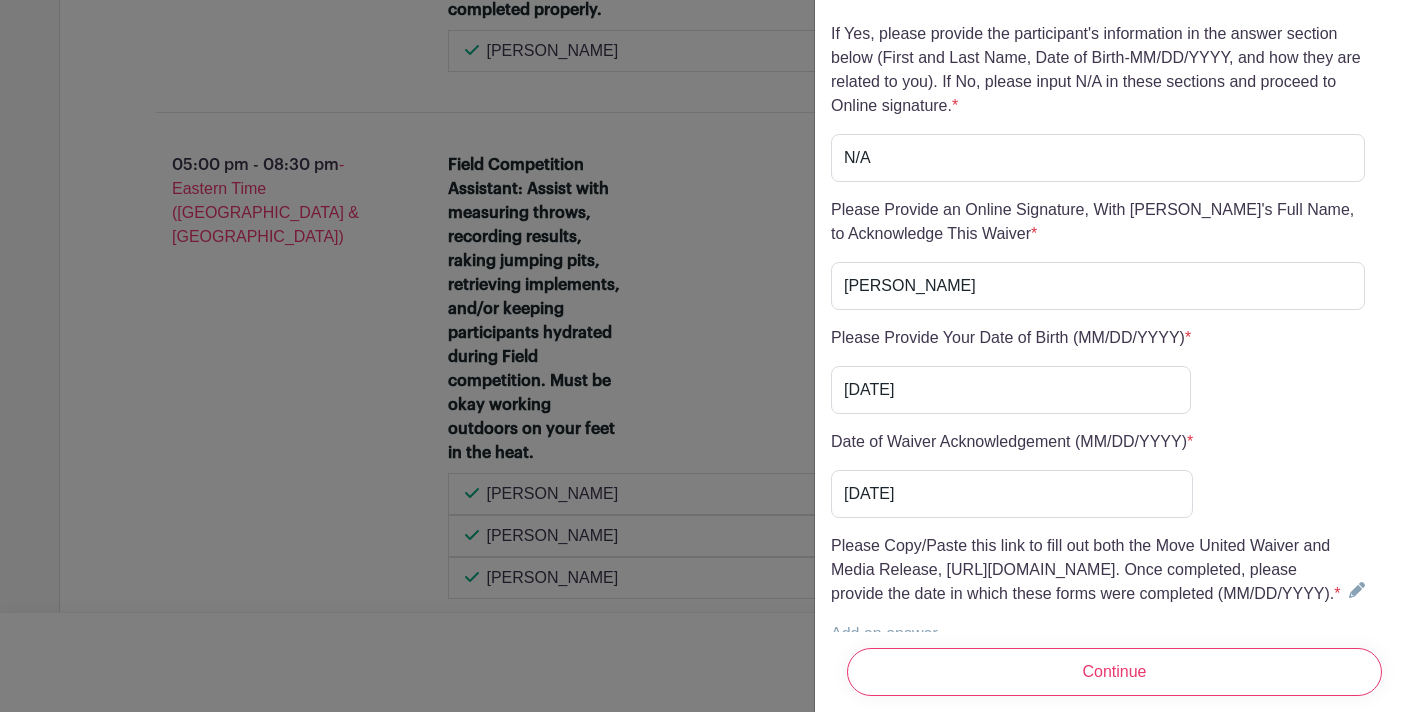 click on "Add an answer" at bounding box center (884, 633) 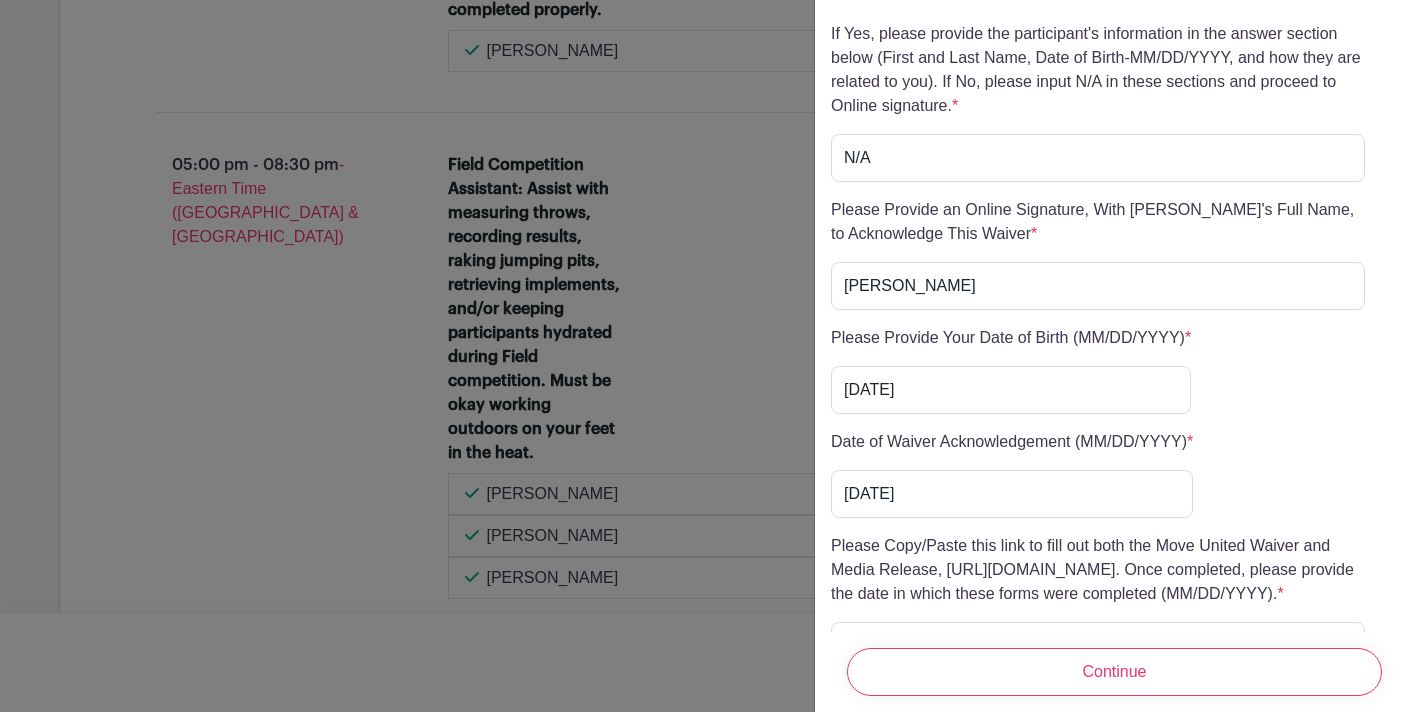 click on "Please Copy/Paste this link to fill out both the Move United Waiver and Media Release, [URL][DOMAIN_NAME]. Once completed, please provide the date in which these forms were completed (MM/DD/YYYY).
*" at bounding box center [1098, 570] 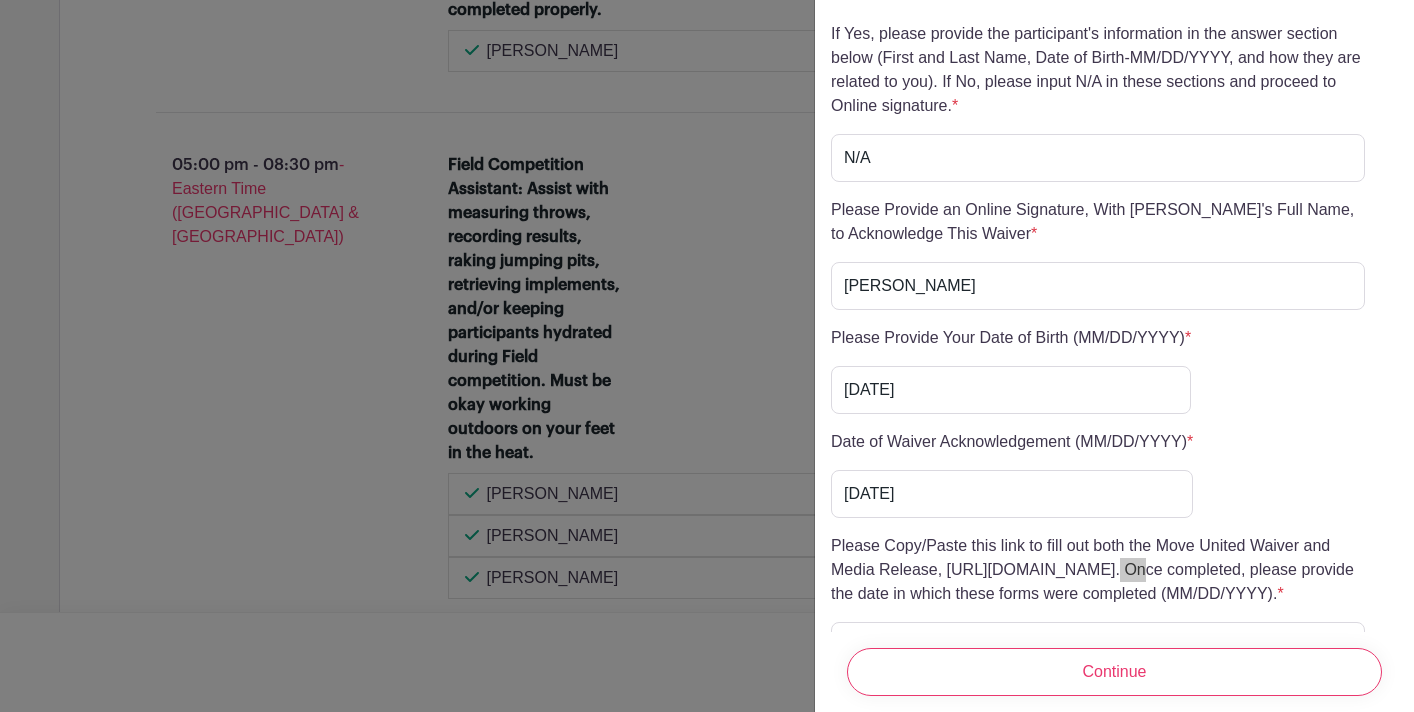 drag, startPoint x: 943, startPoint y: 498, endPoint x: 964, endPoint y: 500, distance: 21.095022 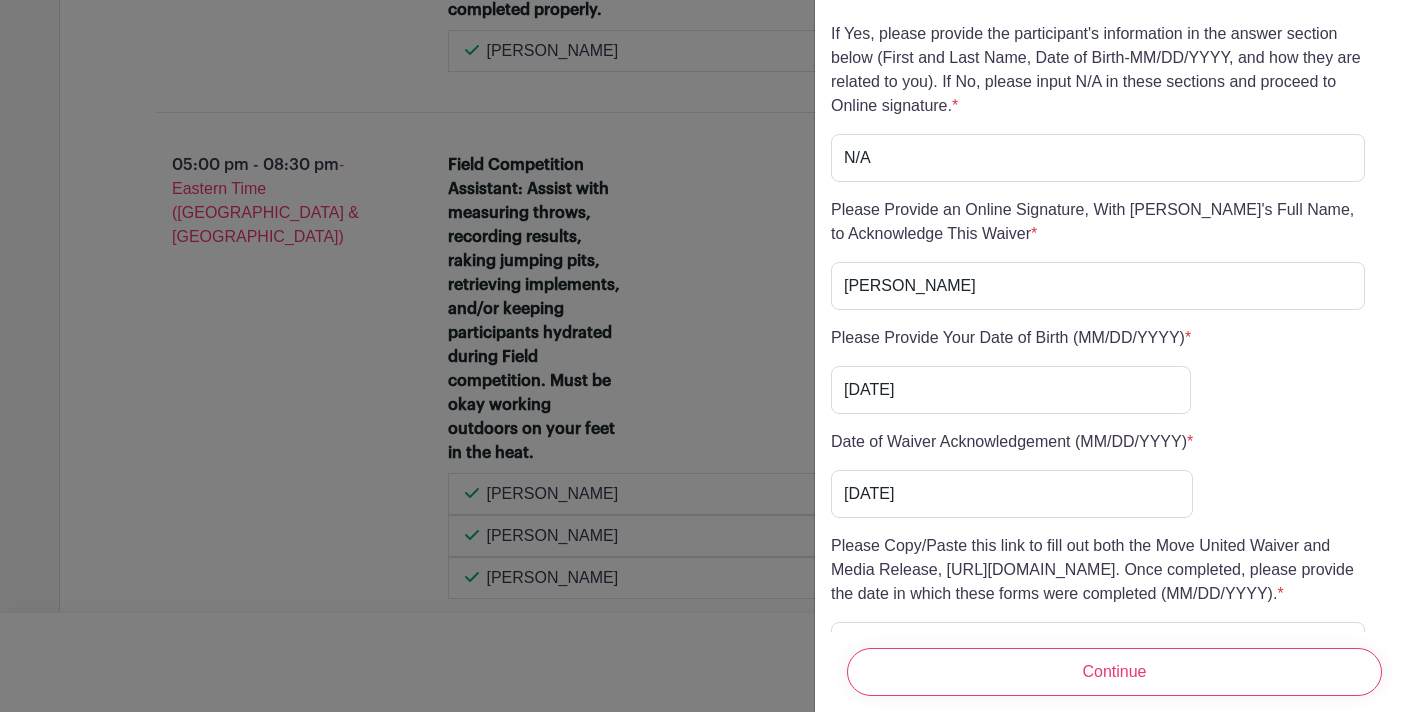 click on "Date of Waiver Acknowledgement (MM/DD/YYYY)
*
Add an answer
[DATE]" at bounding box center [1114, 474] 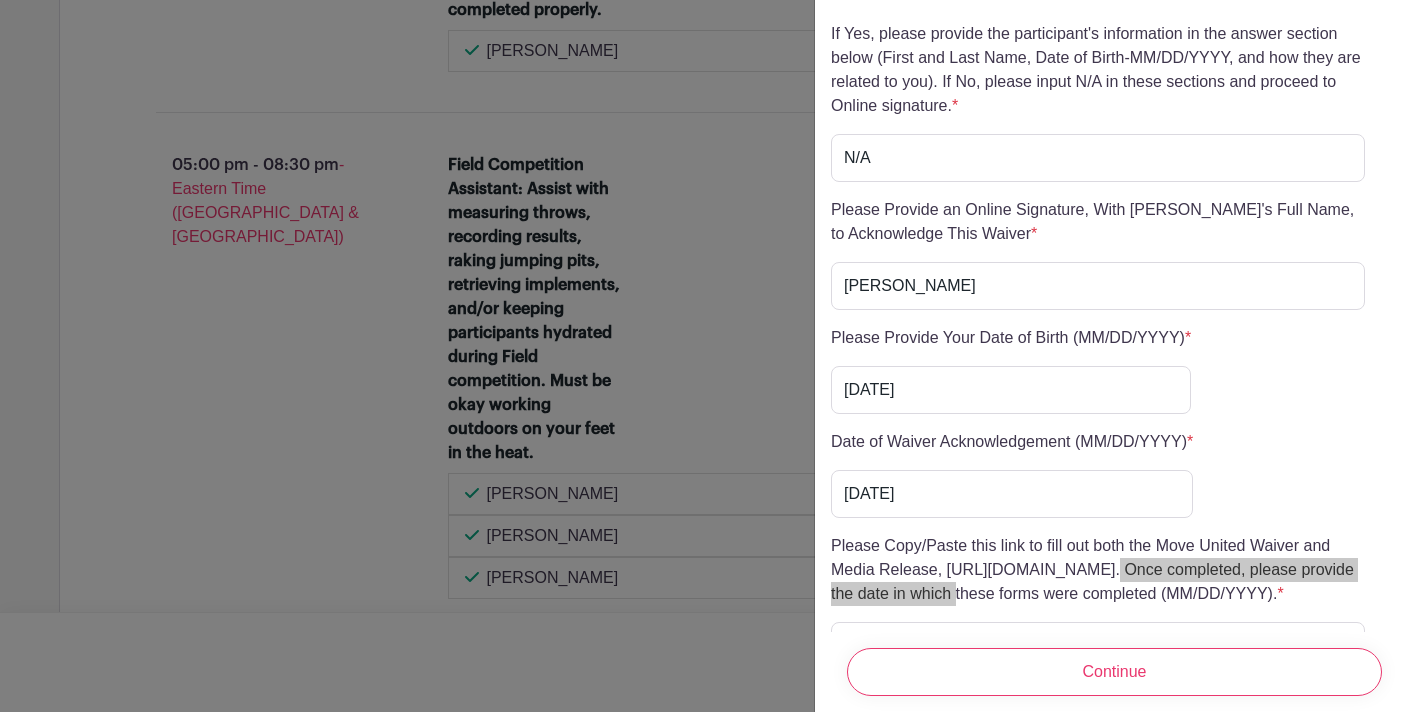 drag, startPoint x: 946, startPoint y: 496, endPoint x: 1330, endPoint y: 493, distance: 384.01172 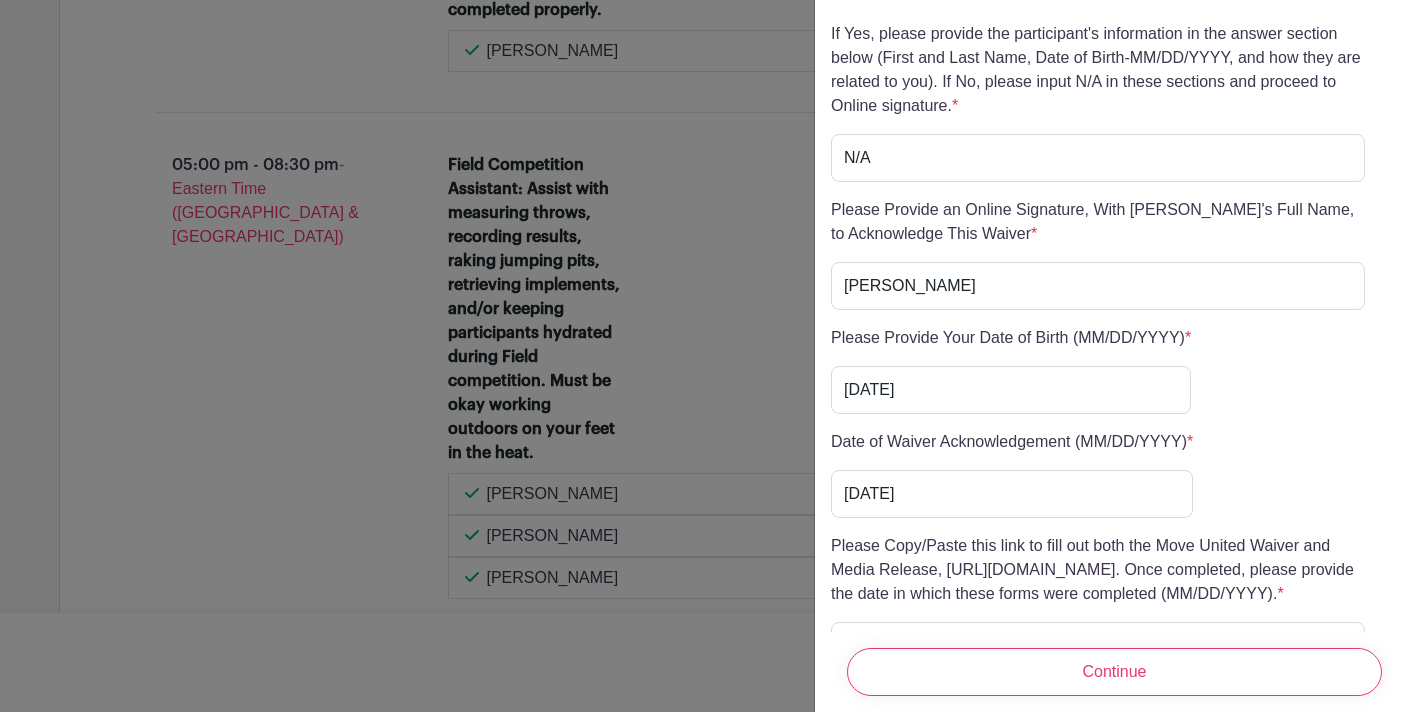 click on "Please Copy/Paste this link to fill out both the Move United Waiver and Media Release, [URL][DOMAIN_NAME]. Once completed, please provide the date in which these forms were completed (MM/DD/YYYY).
*
Add an answer" at bounding box center (1114, 602) 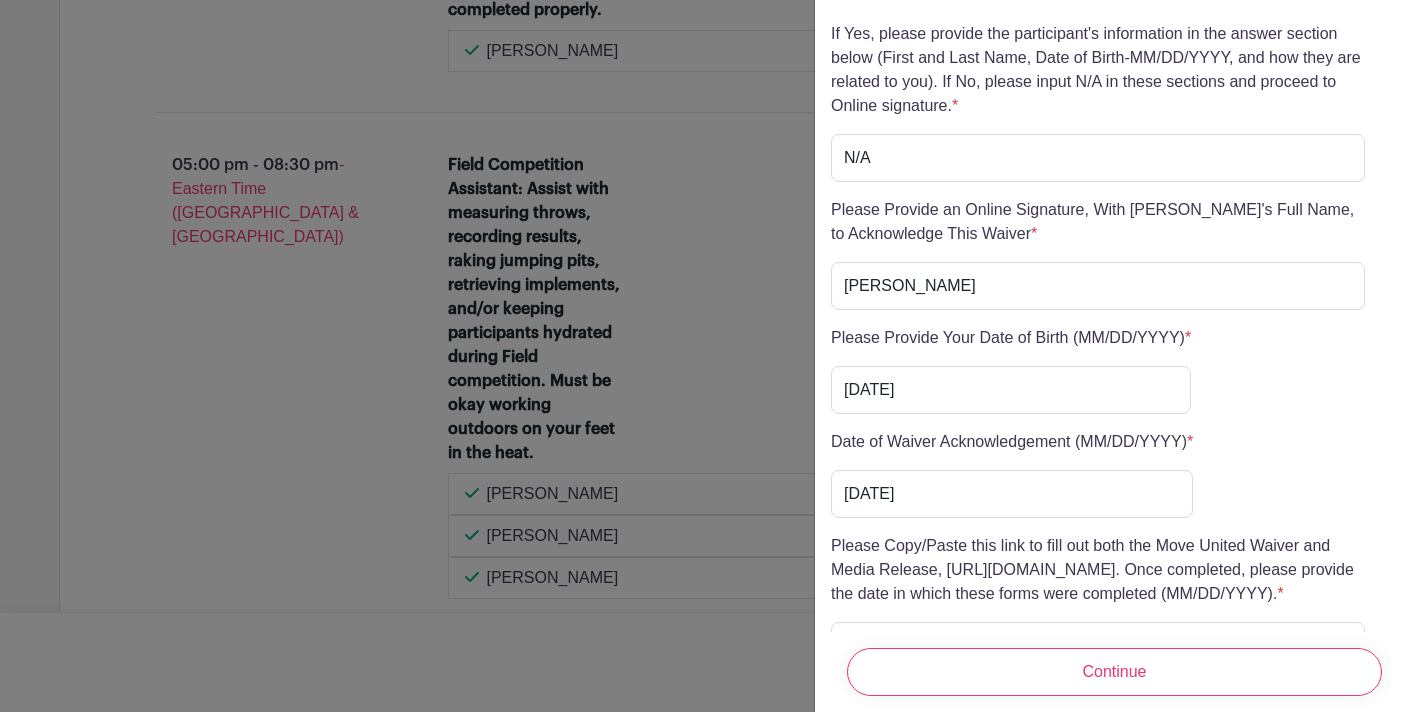 click on "Date of Waiver Acknowledgement (MM/DD/YYYY)
*
Add an answer
[DATE]" at bounding box center [1114, 474] 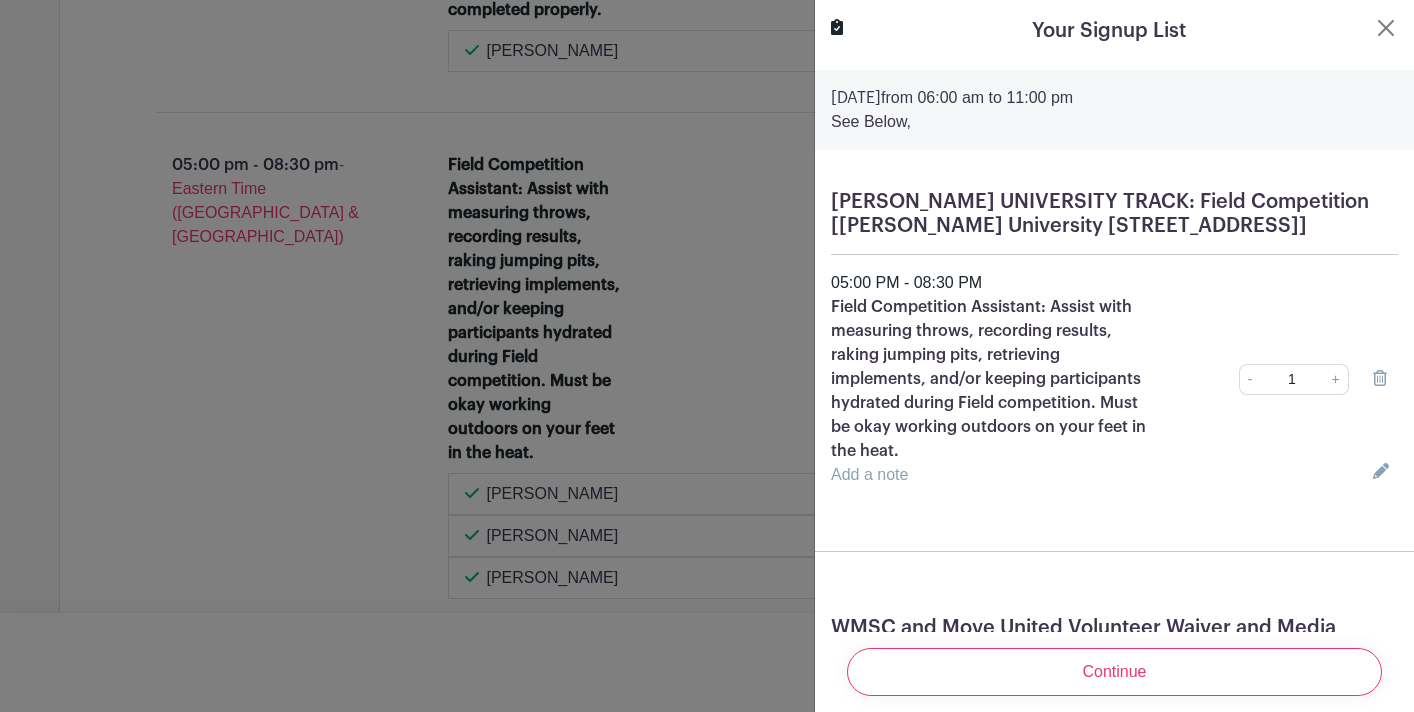 scroll, scrollTop: 0, scrollLeft: 0, axis: both 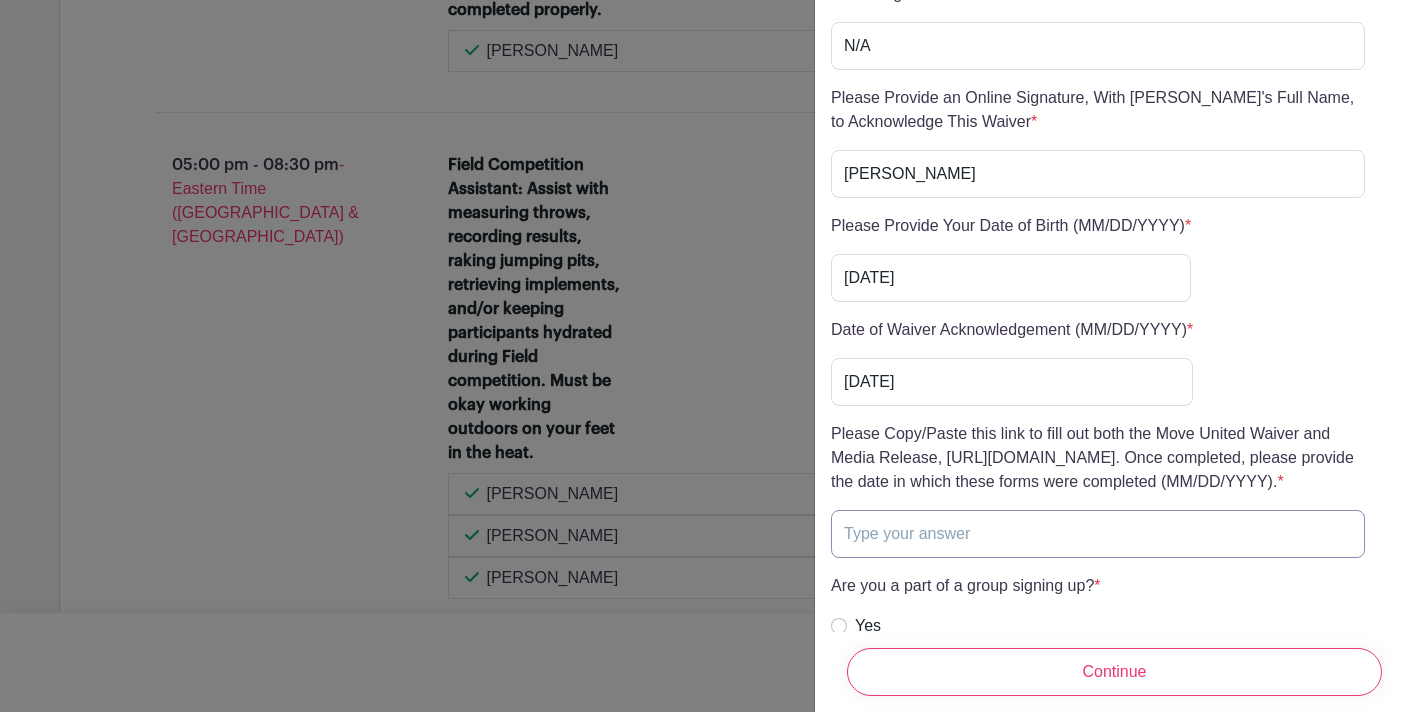 click at bounding box center (1098, 534) 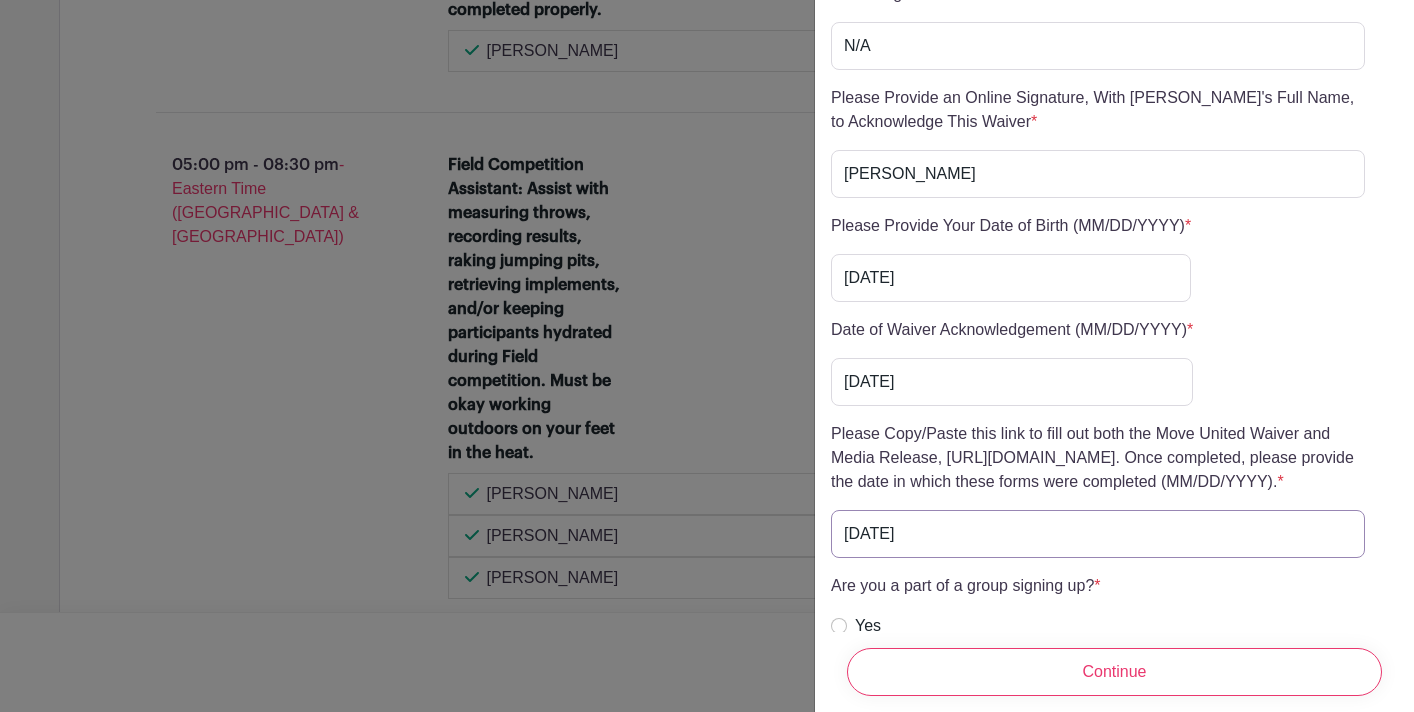type on "[DATE]" 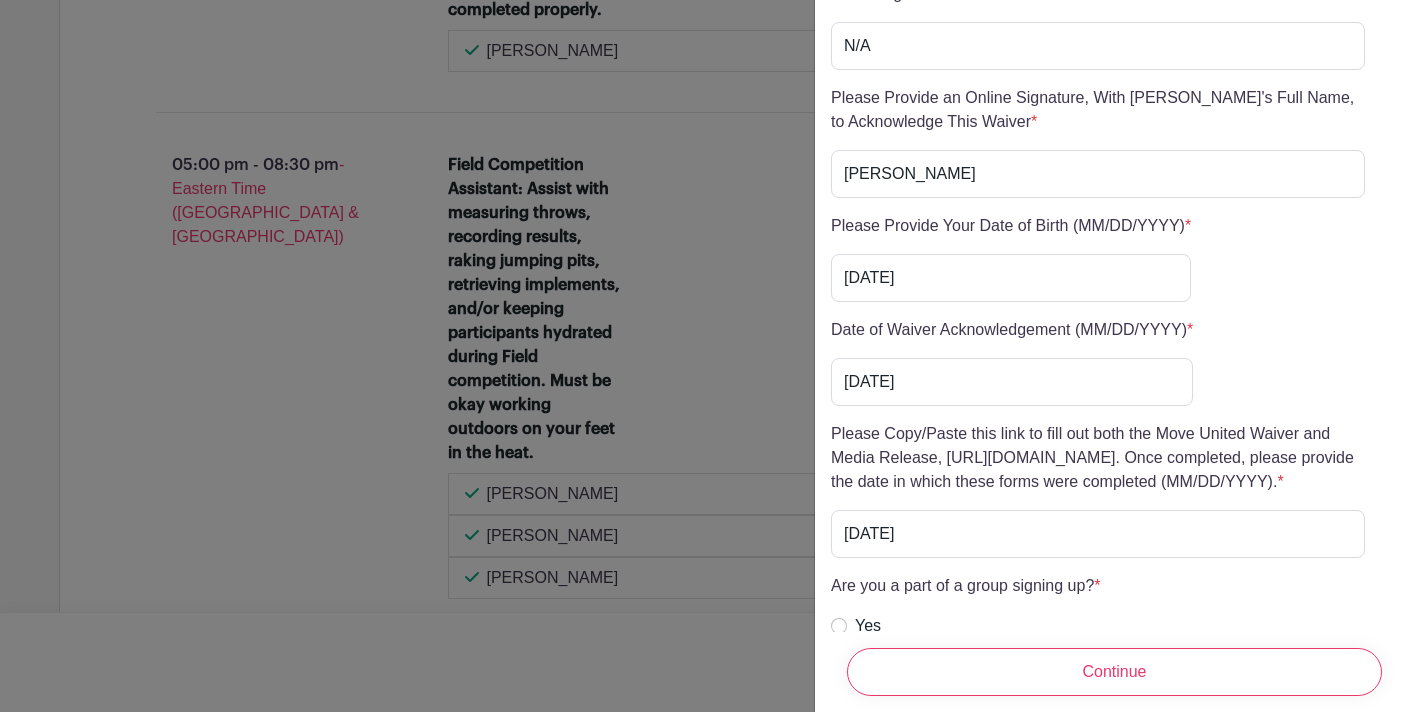 click on "Are you a part of a group signing up?
*
Add an answer
Yes No" at bounding box center [1114, 620] 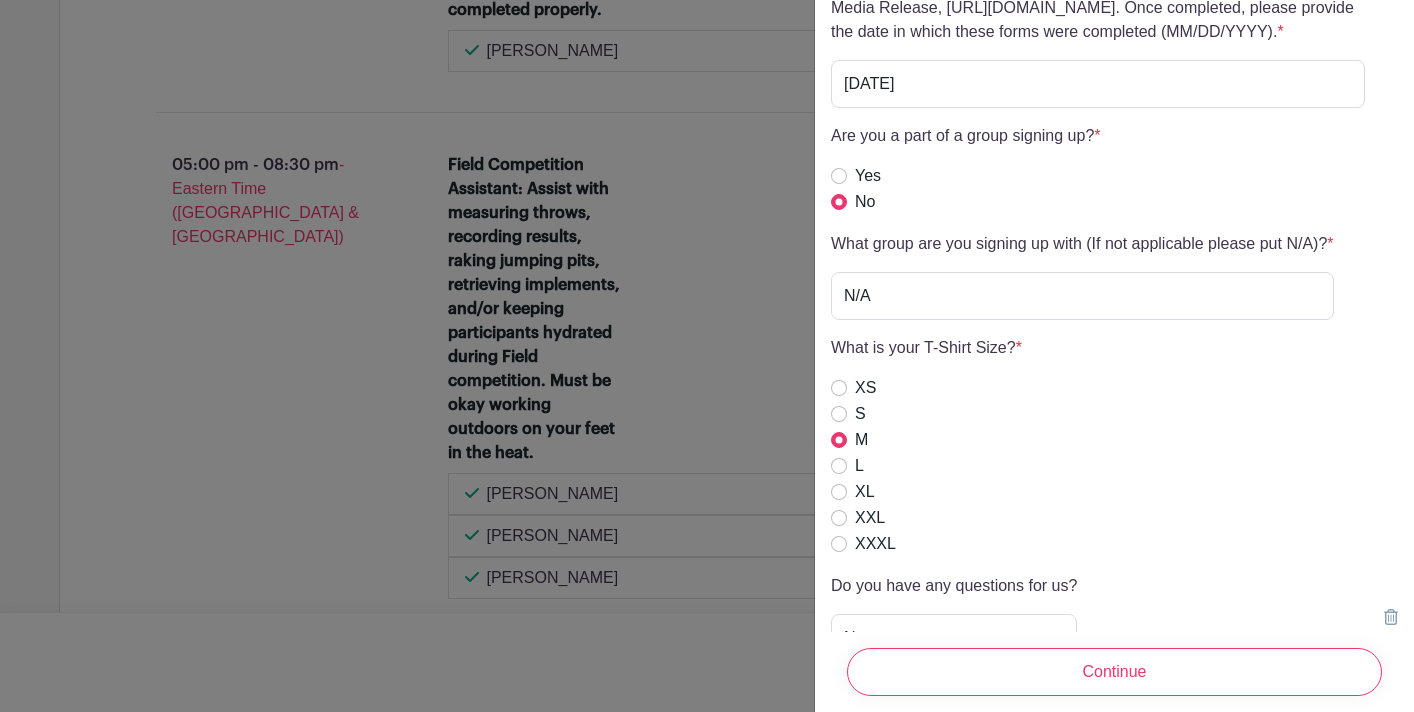 scroll, scrollTop: 5656, scrollLeft: 0, axis: vertical 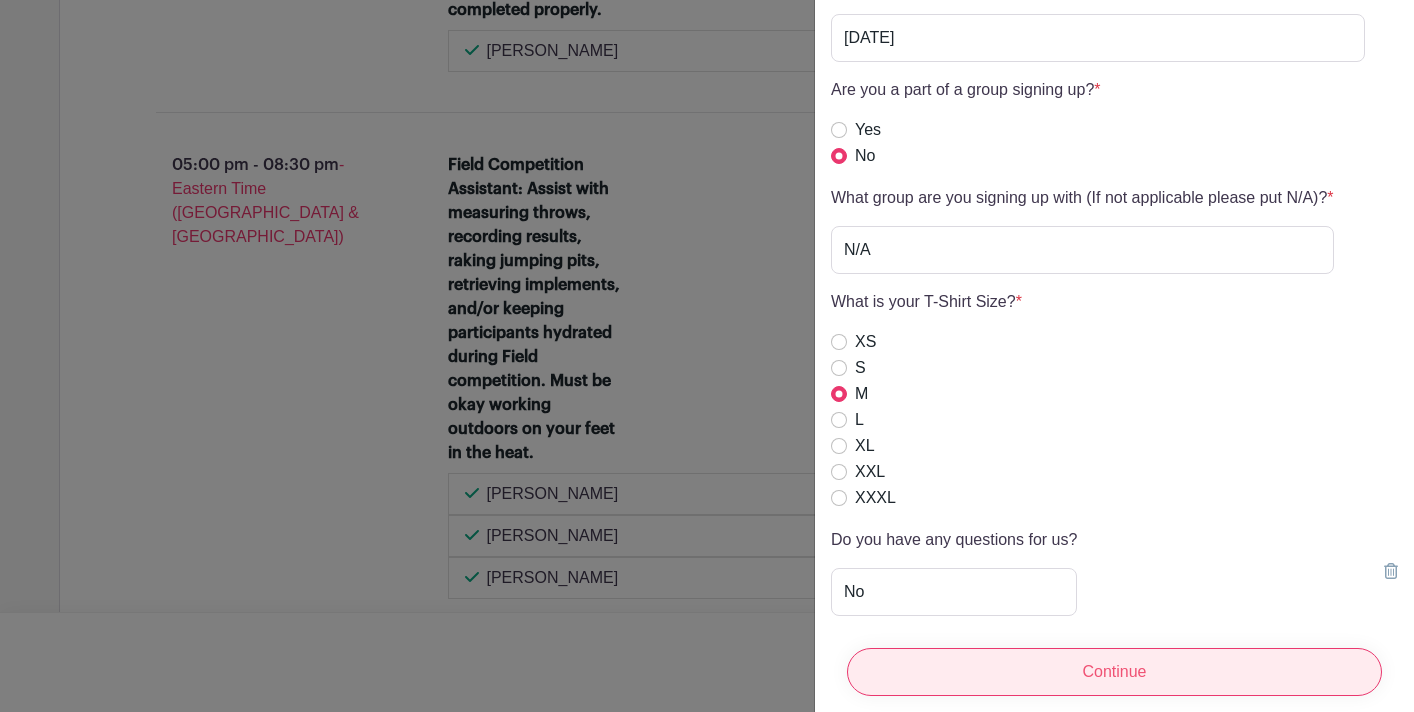 click on "Continue" at bounding box center (1114, 672) 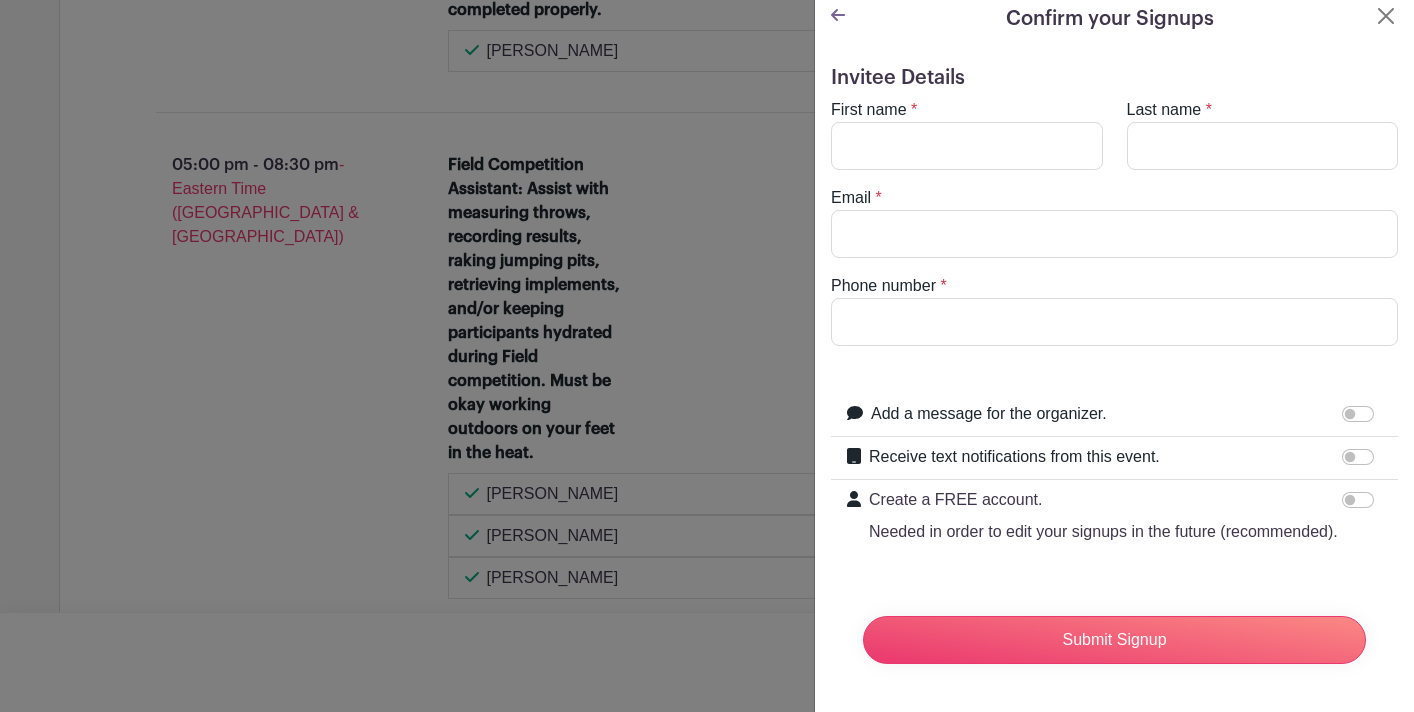 scroll, scrollTop: 12, scrollLeft: 0, axis: vertical 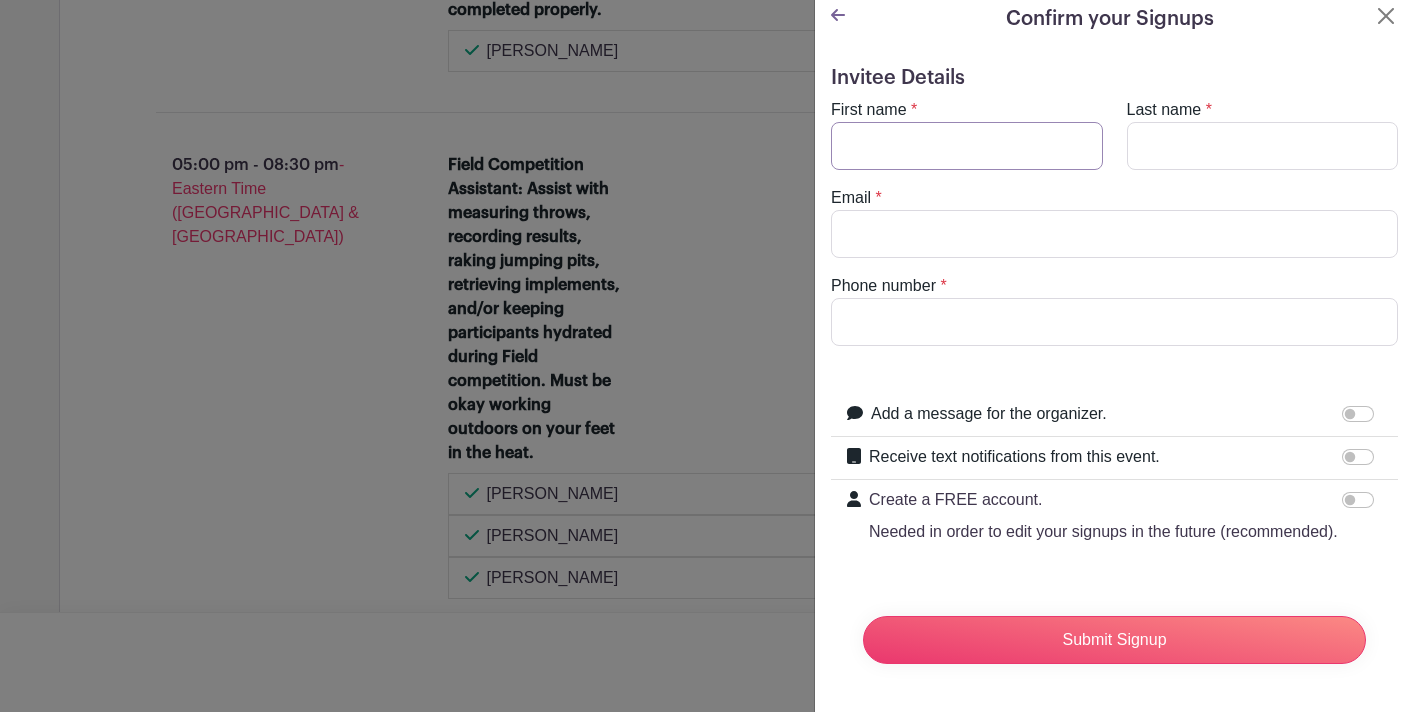 click on "First name" at bounding box center [967, 146] 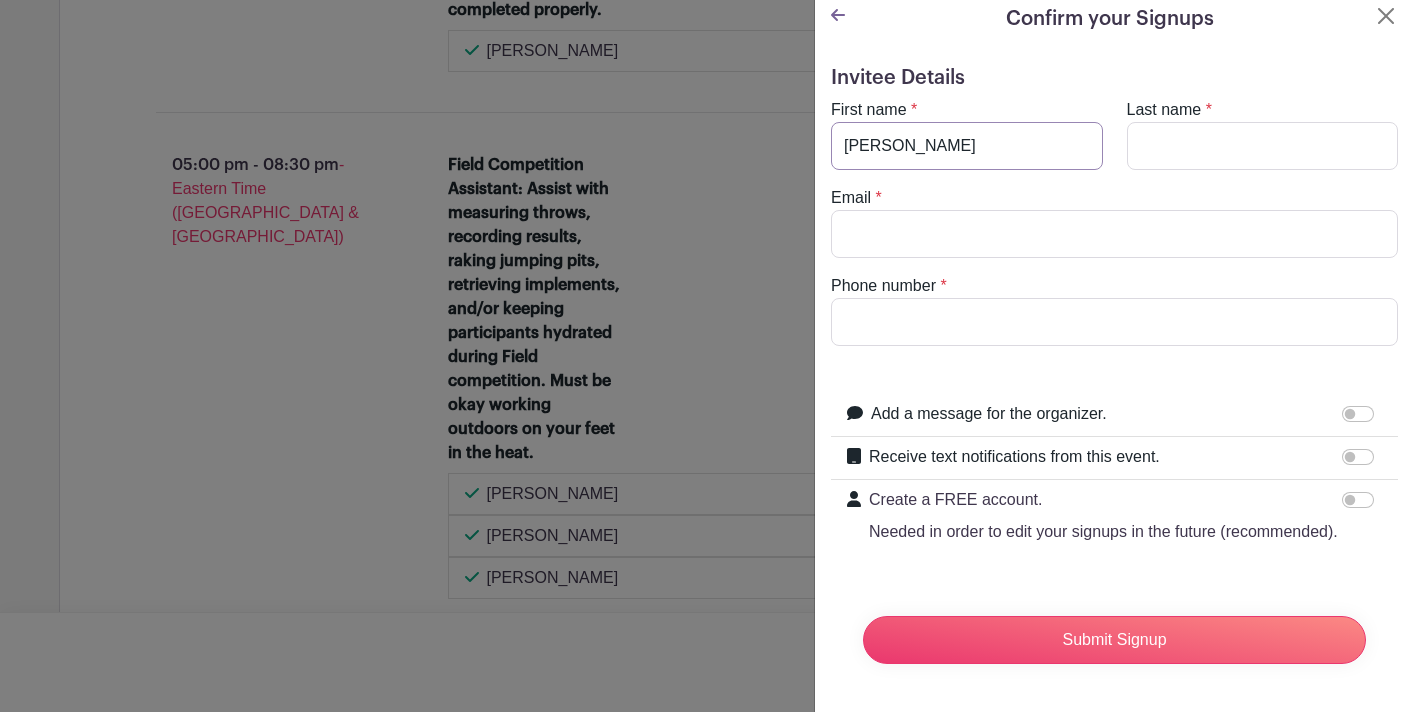 type on "[PERSON_NAME]" 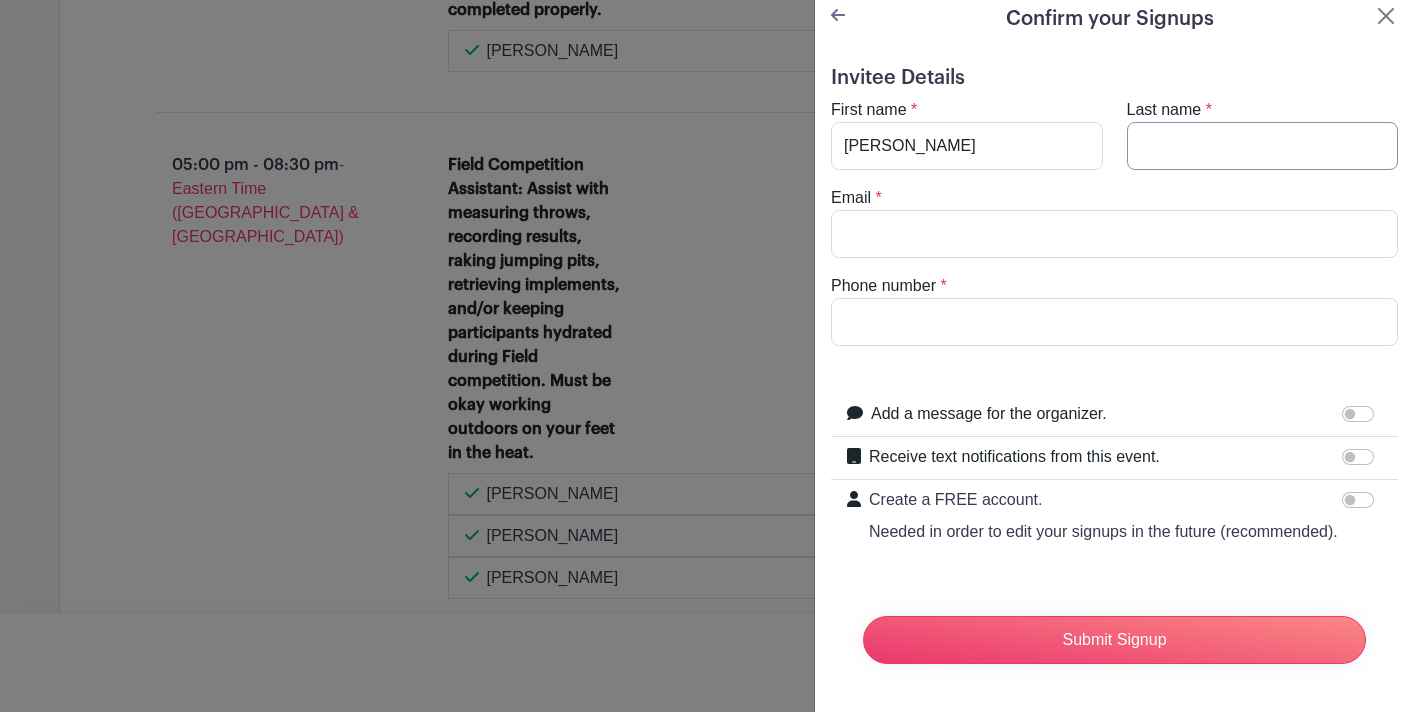 click on "Last name" at bounding box center [1263, 146] 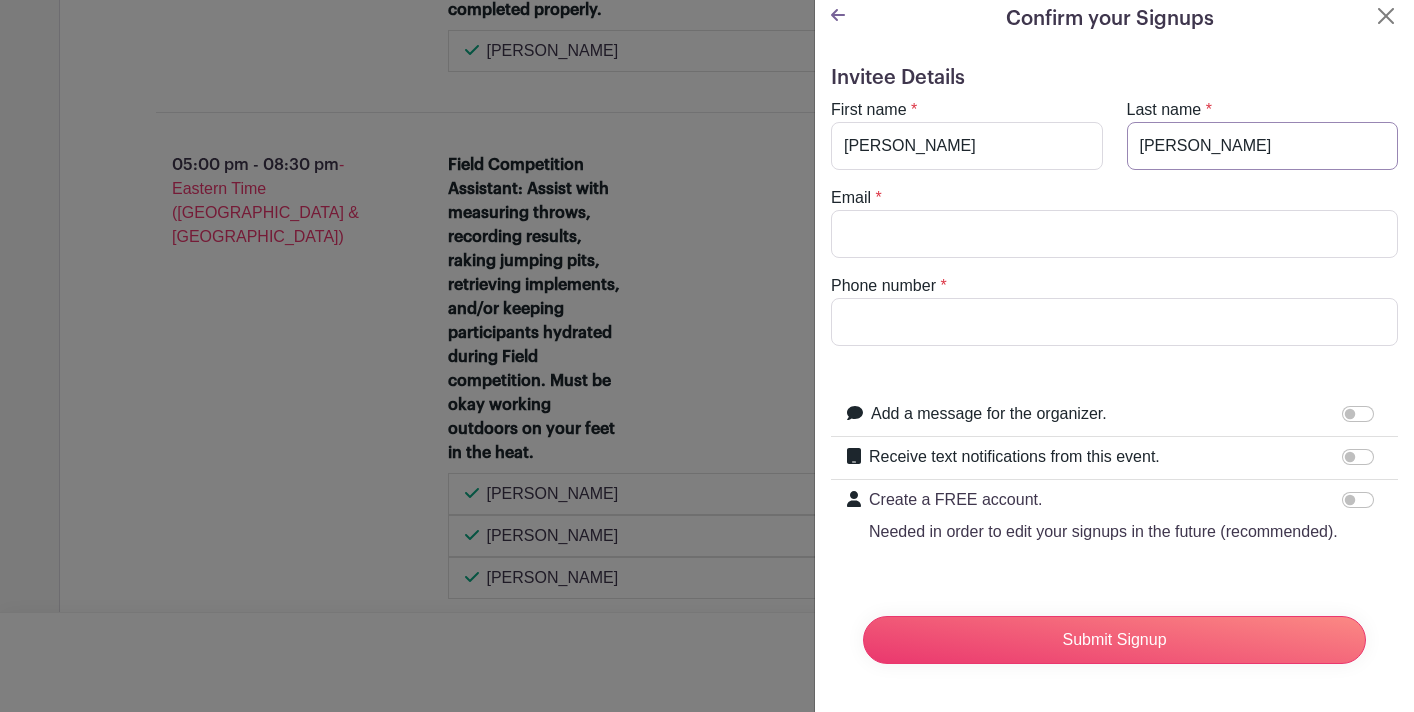 type on "[PERSON_NAME]" 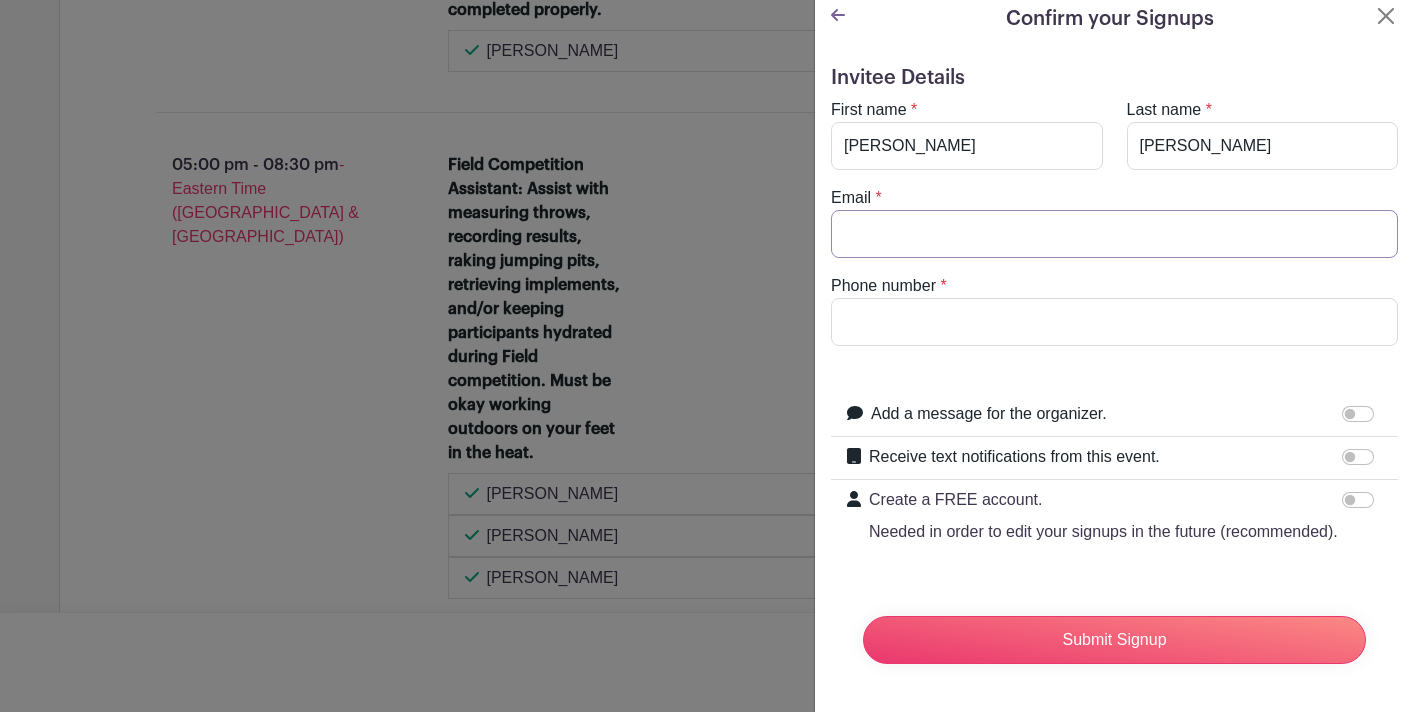 click on "Email" at bounding box center [1114, 234] 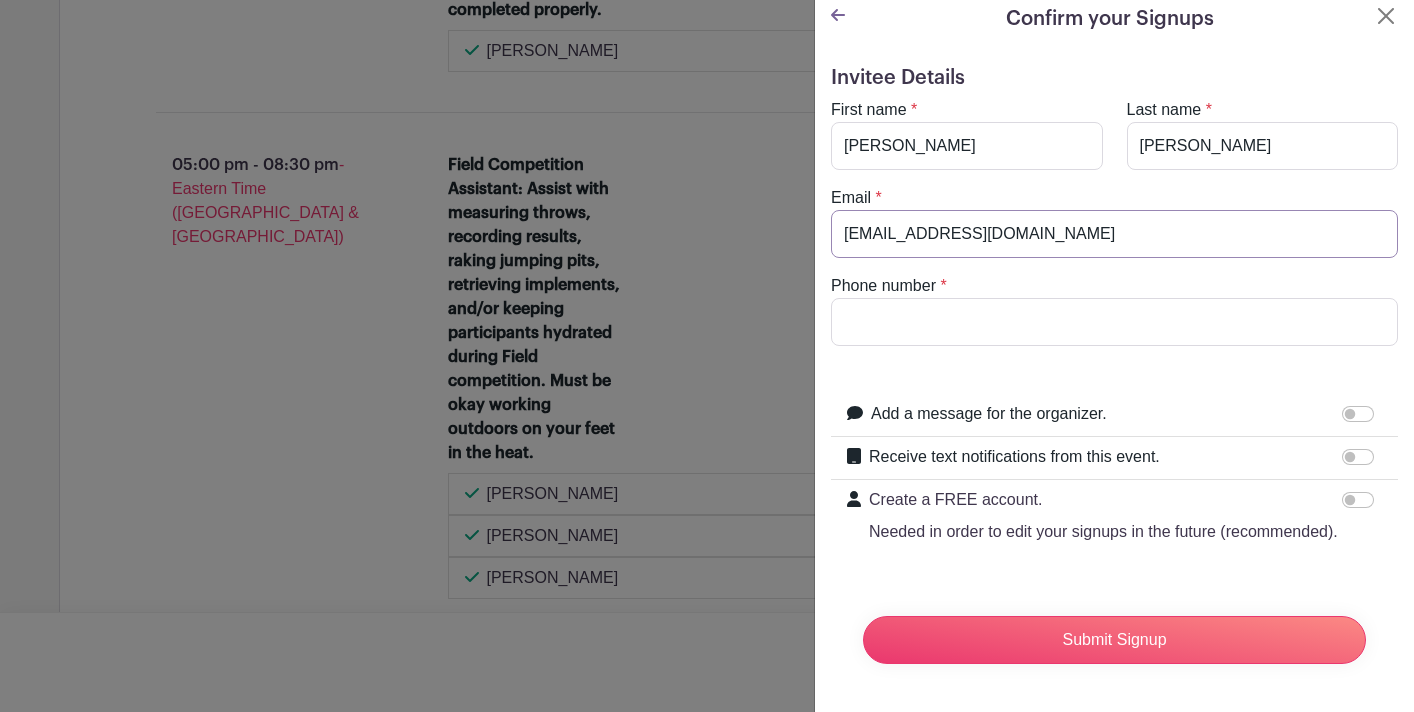type on "[EMAIL_ADDRESS][DOMAIN_NAME]" 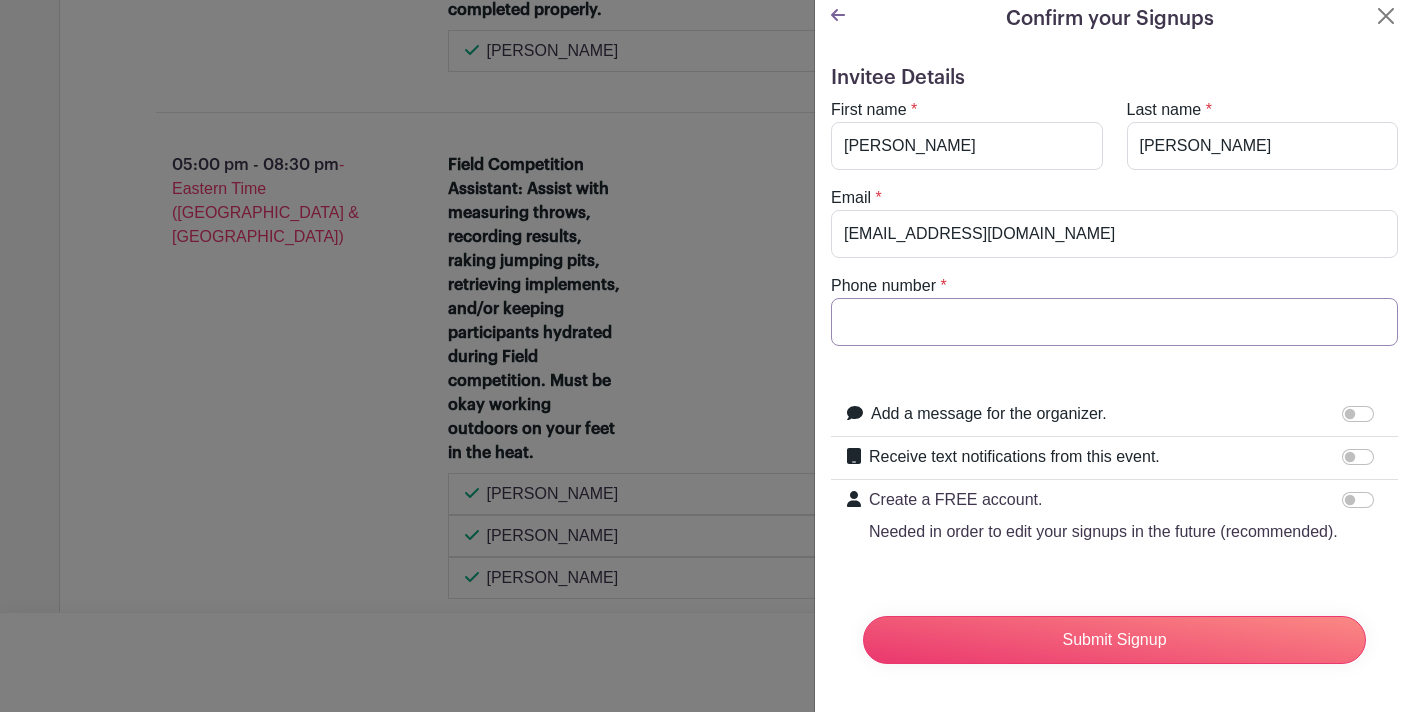 click on "Phone number" at bounding box center (1114, 322) 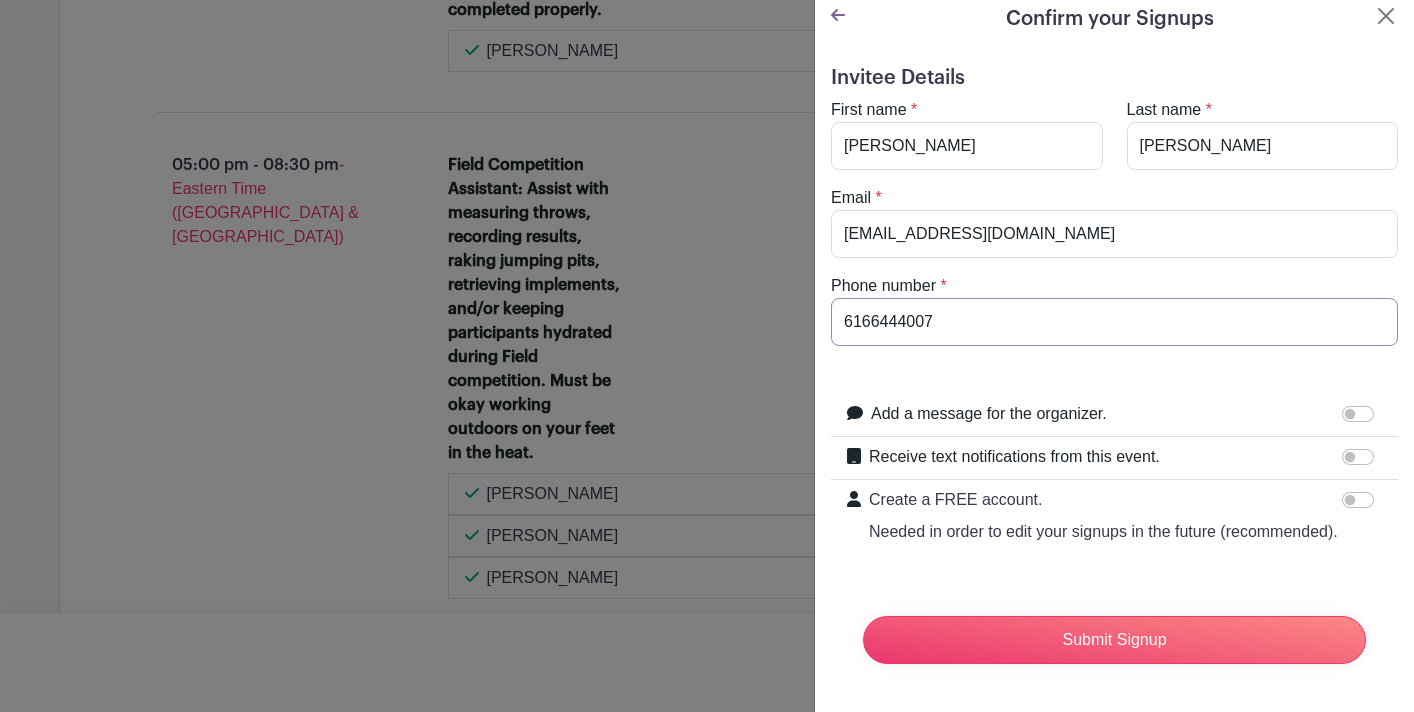 type on "6166444007" 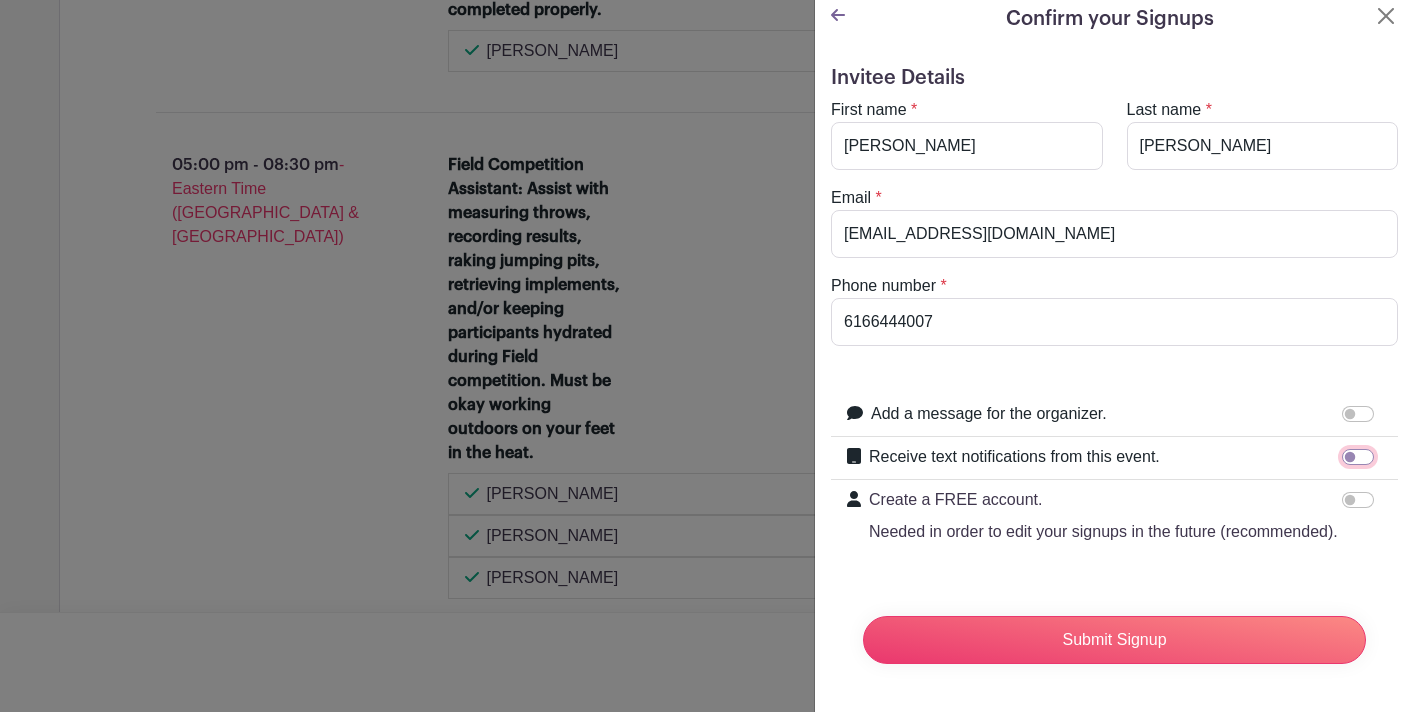 click on "Receive text notifications from this event." at bounding box center [1358, 457] 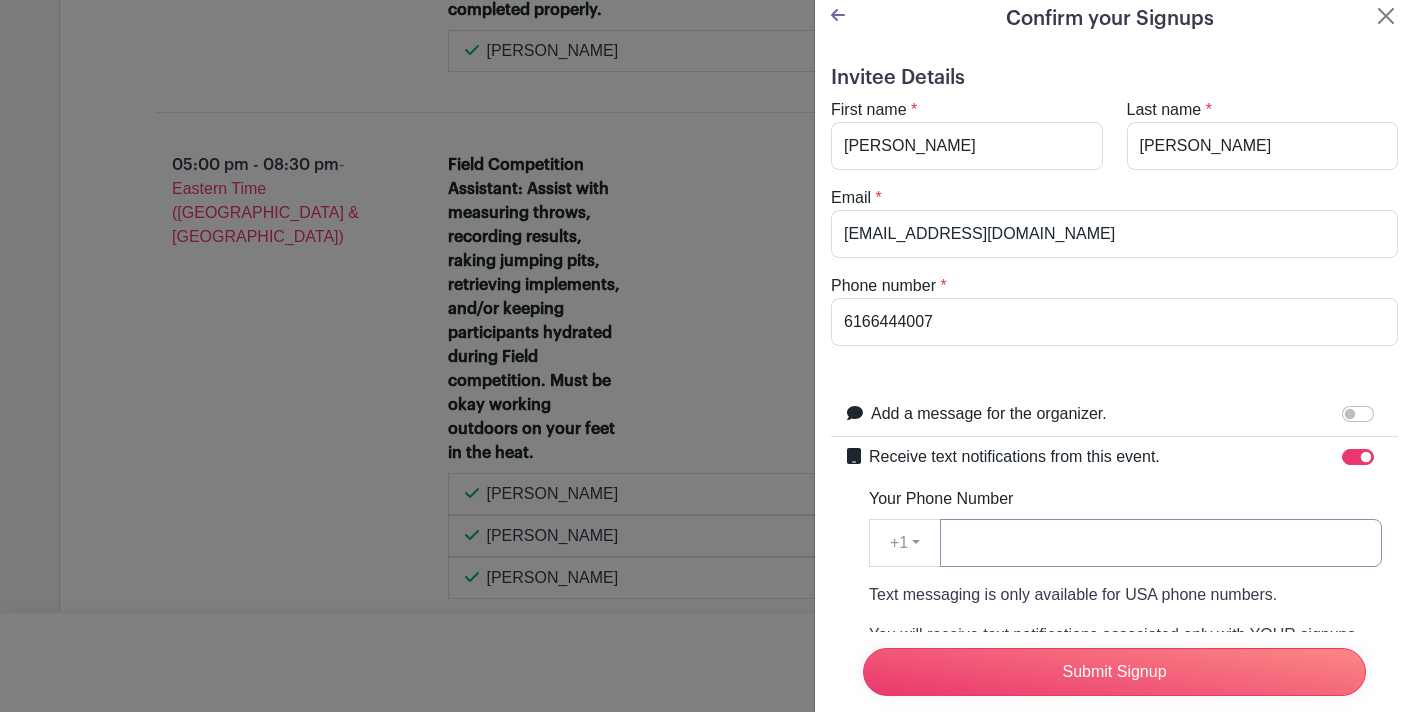 click on "Your Phone Number" at bounding box center [1161, 543] 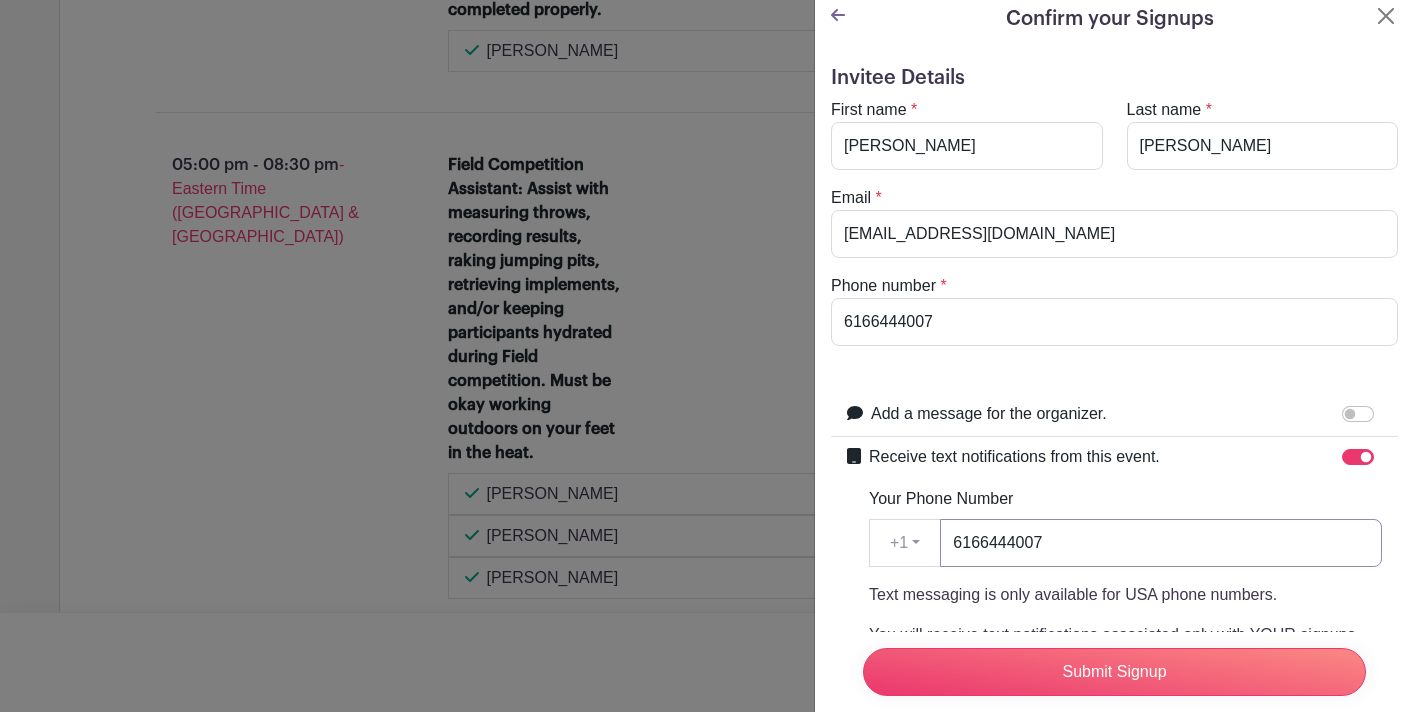 type on "6166444007" 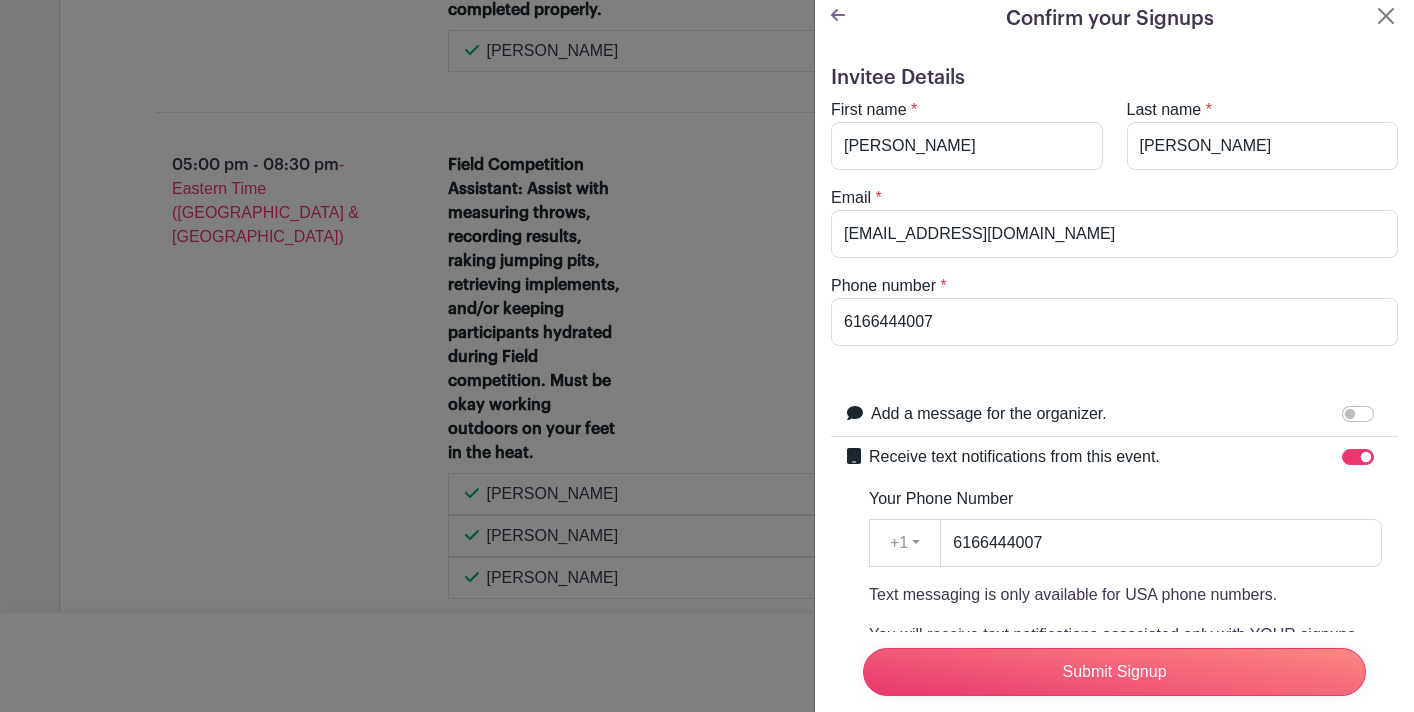 click on "Receive text notifications from this event.
Your Phone Number
+1
+1
6166444007
Text messaging is only available for USA phone numbers.
You will receive text notifications associated only with YOUR signups.
You may not enter other people's phone numbers.
Privacy Policy  and" at bounding box center [1114, 646] 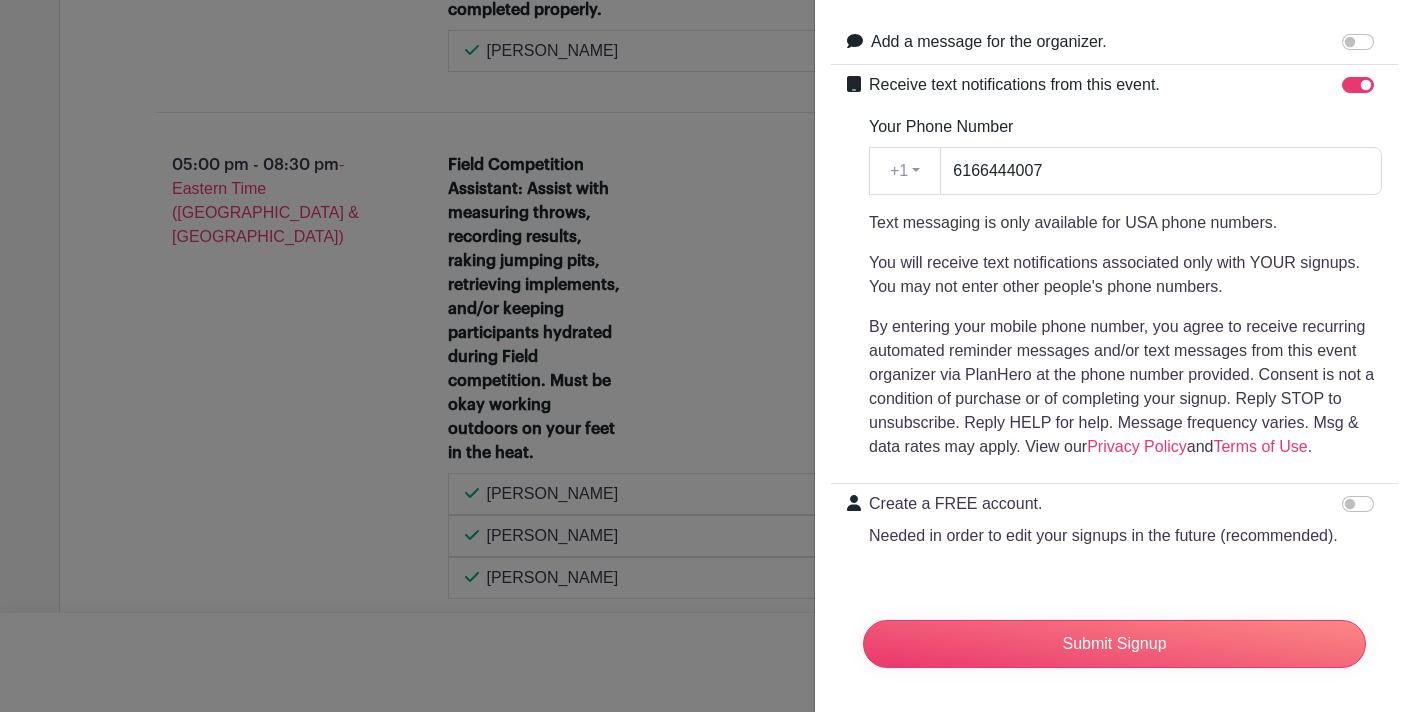 scroll, scrollTop: 388, scrollLeft: 0, axis: vertical 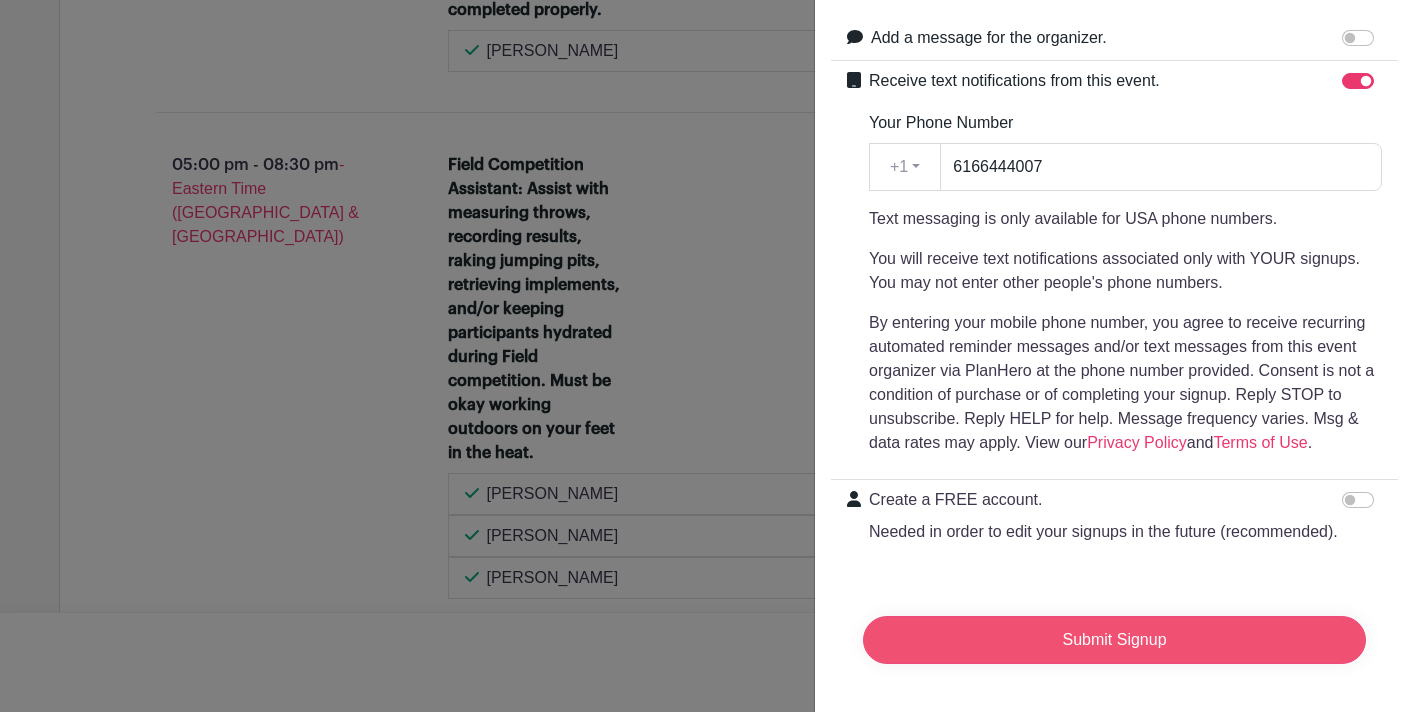 click on "Submit Signup" at bounding box center (1114, 640) 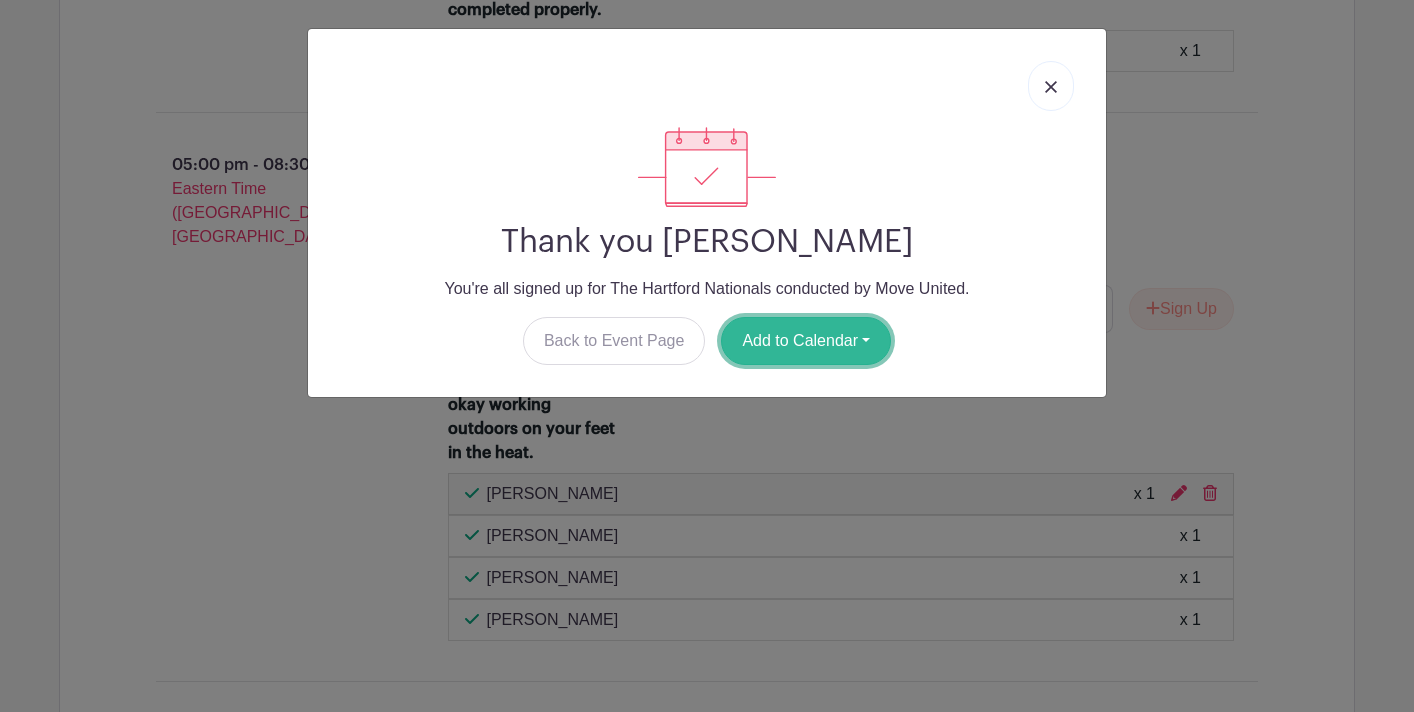 click on "Add to Calendar" at bounding box center (806, 341) 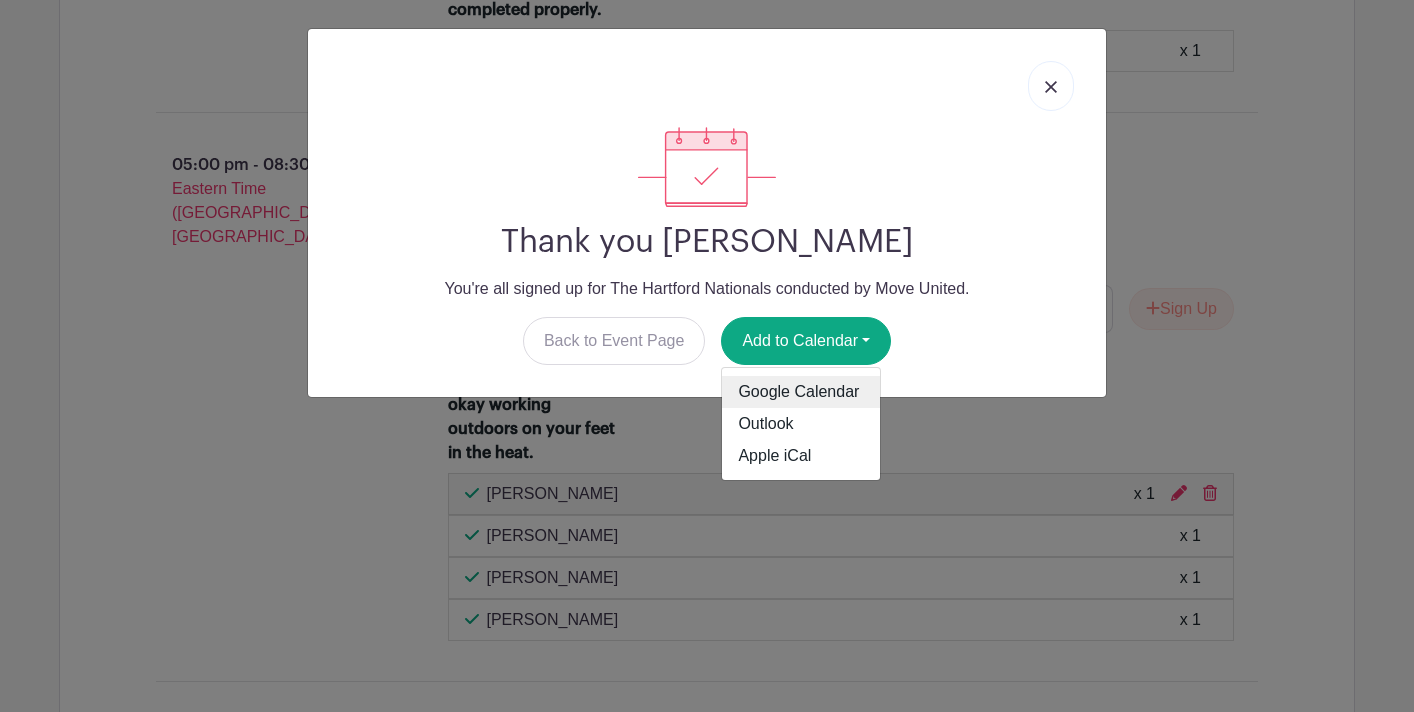 click on "Google Calendar" at bounding box center (801, 392) 